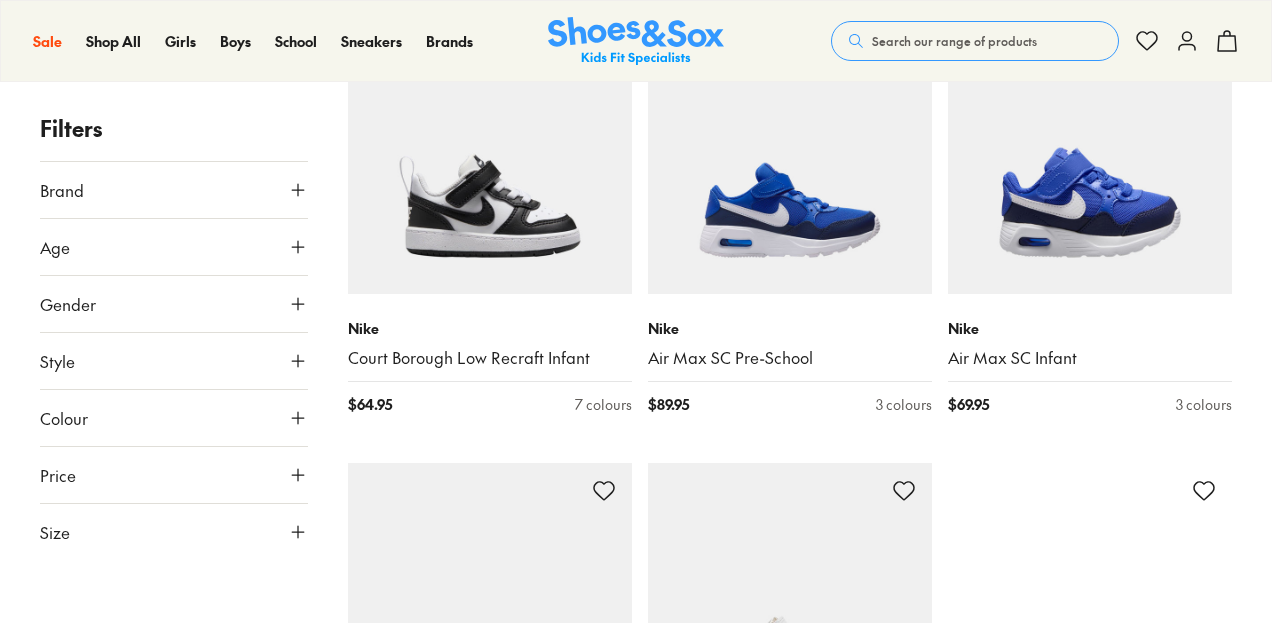 scroll, scrollTop: 394, scrollLeft: 0, axis: vertical 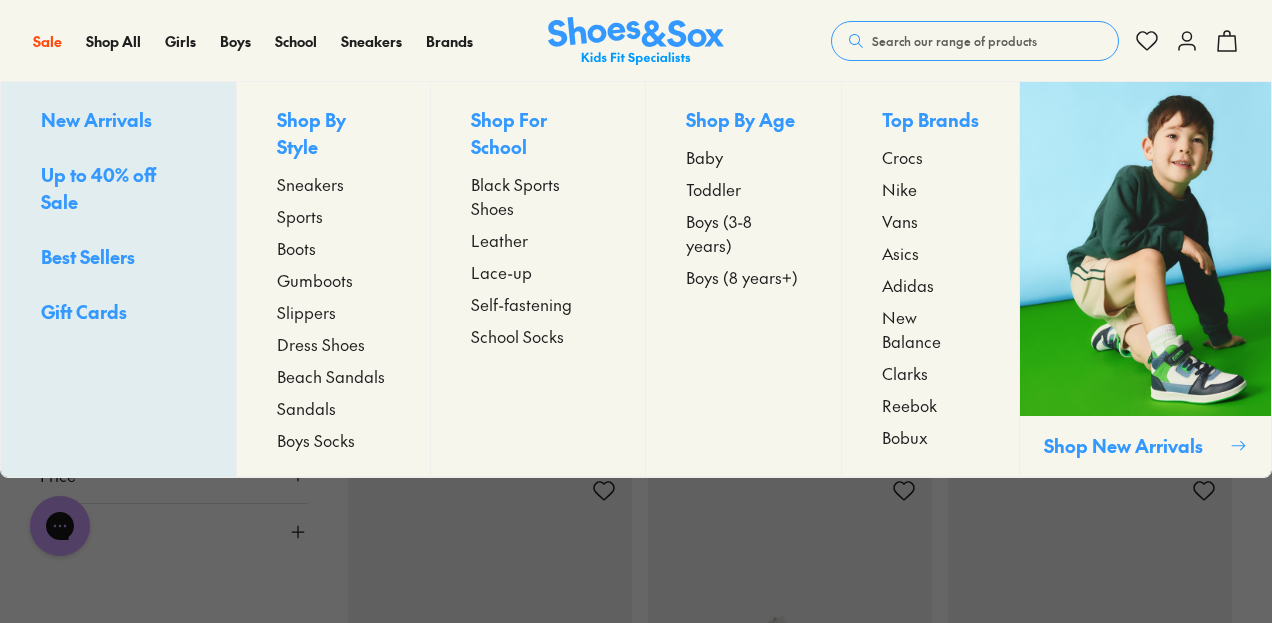 click on "Sports" at bounding box center [300, 216] 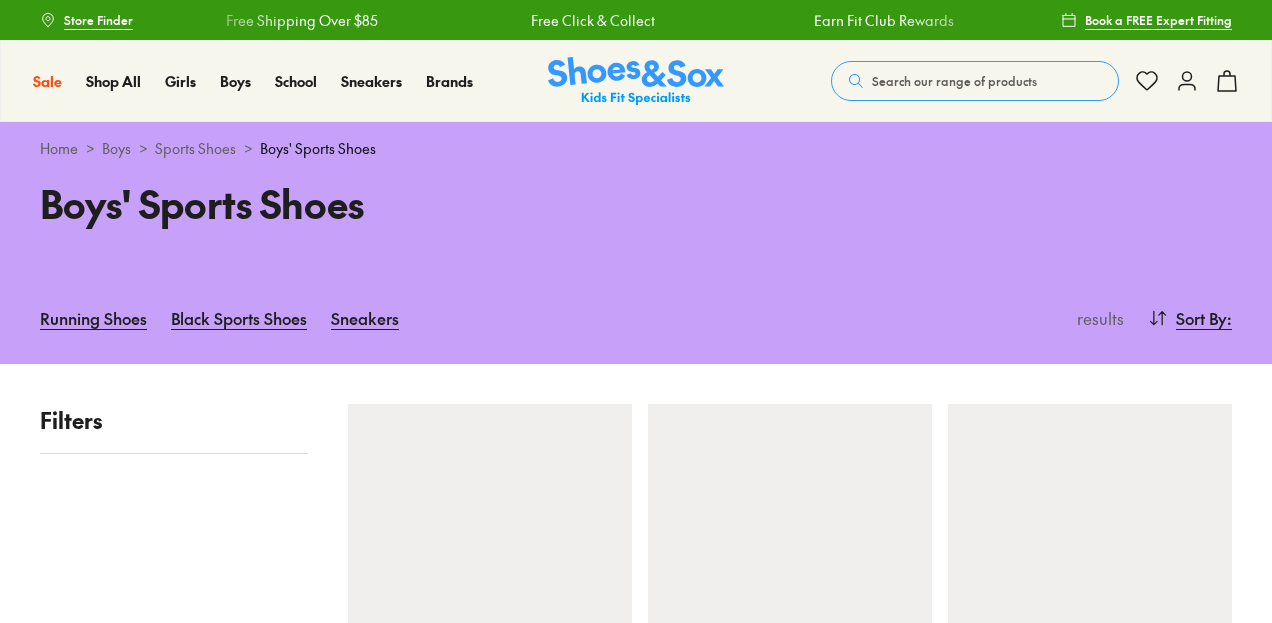 scroll, scrollTop: 0, scrollLeft: 0, axis: both 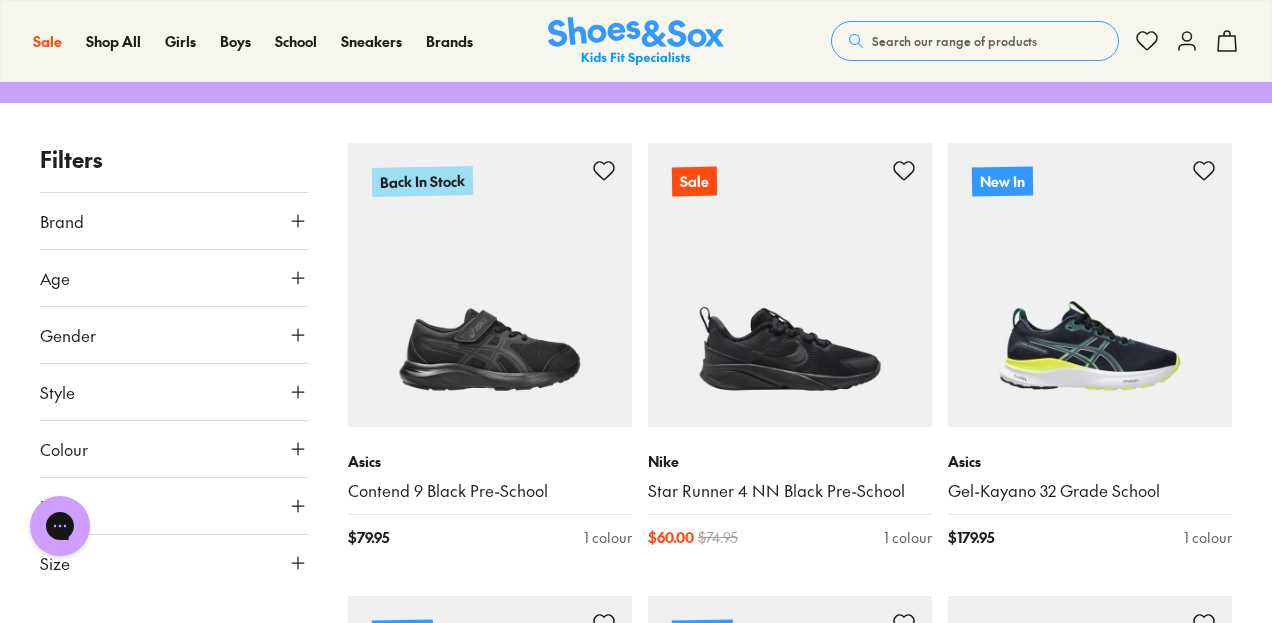 click on "Colour" at bounding box center [174, 449] 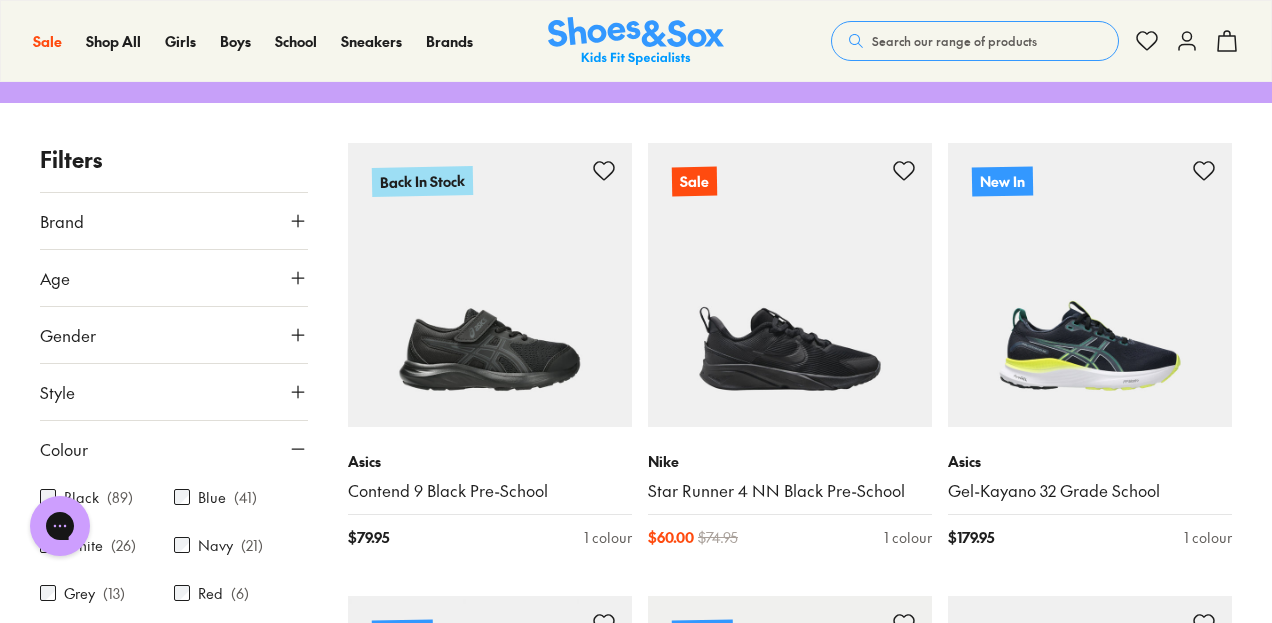scroll, scrollTop: 270, scrollLeft: 0, axis: vertical 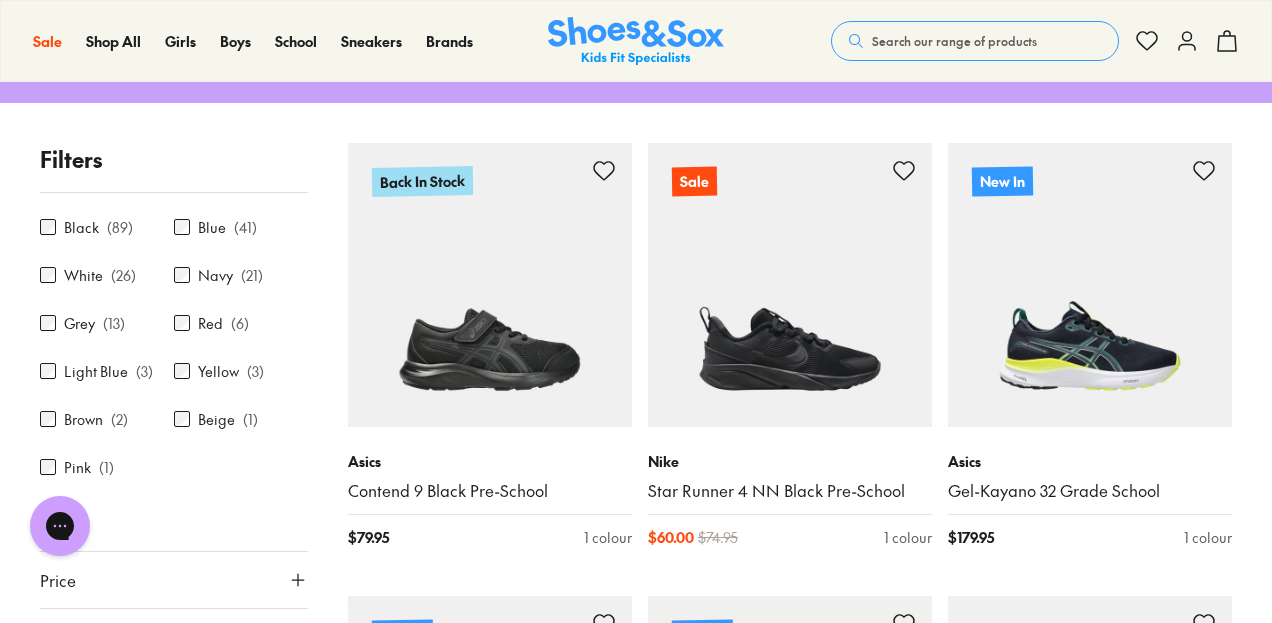 click on "White ( 26 )" at bounding box center (107, 275) 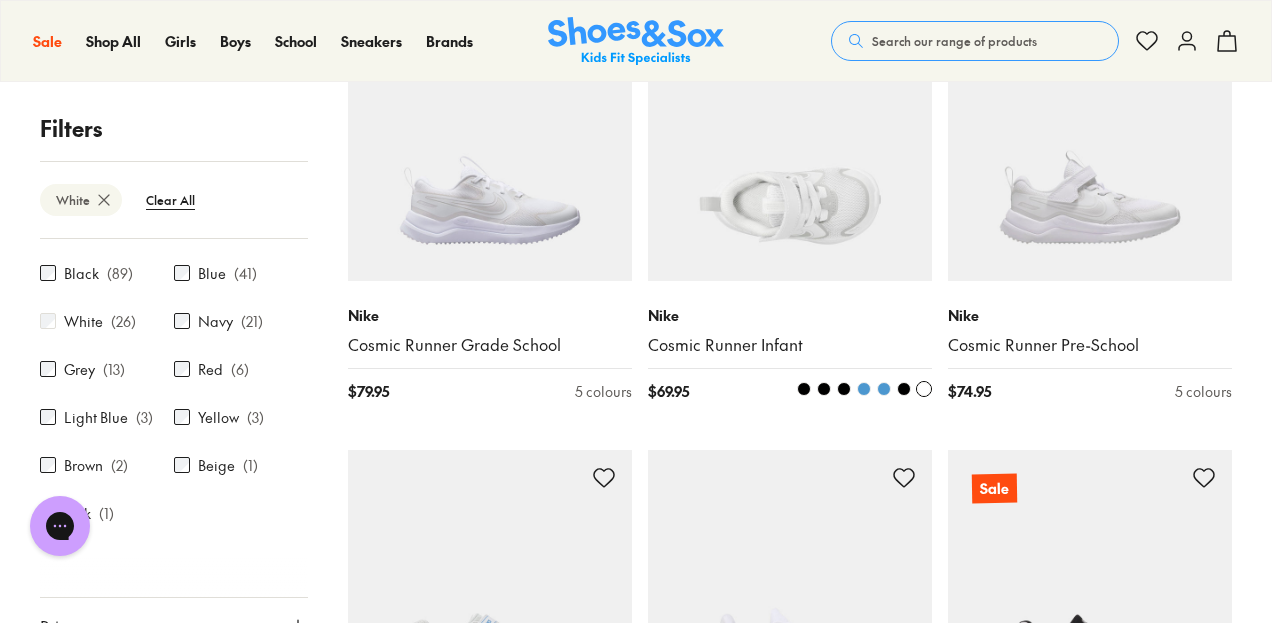 scroll, scrollTop: 359, scrollLeft: 0, axis: vertical 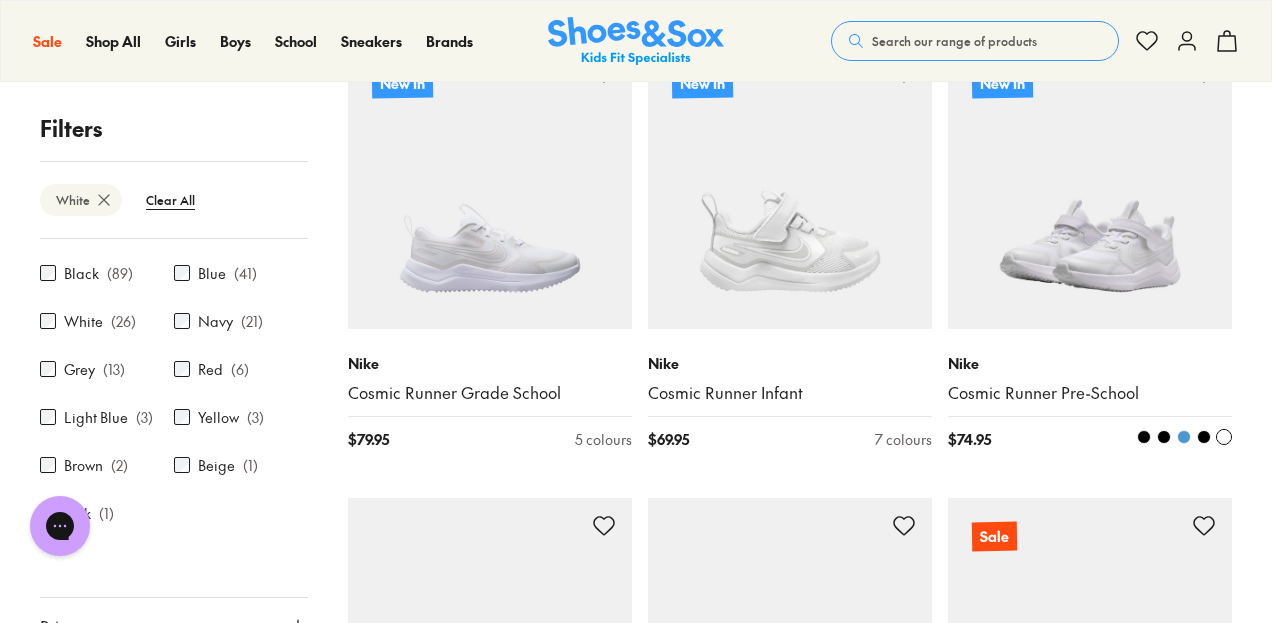 click on "Nike" at bounding box center [1090, 363] 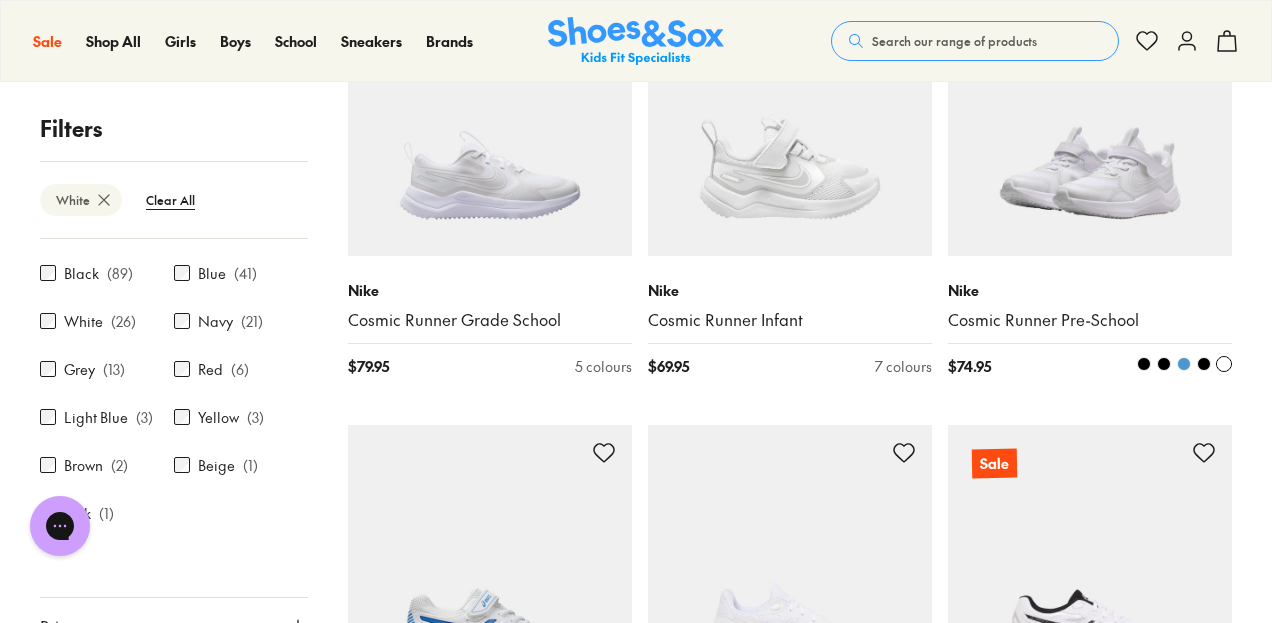 scroll, scrollTop: 433, scrollLeft: 0, axis: vertical 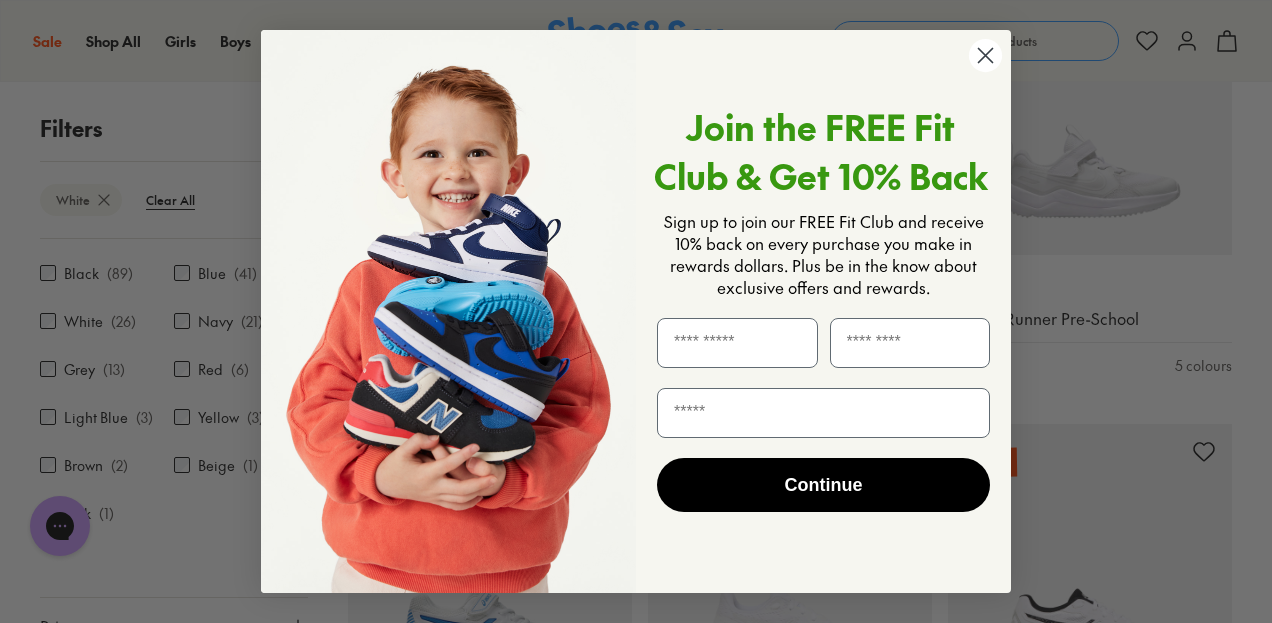 click 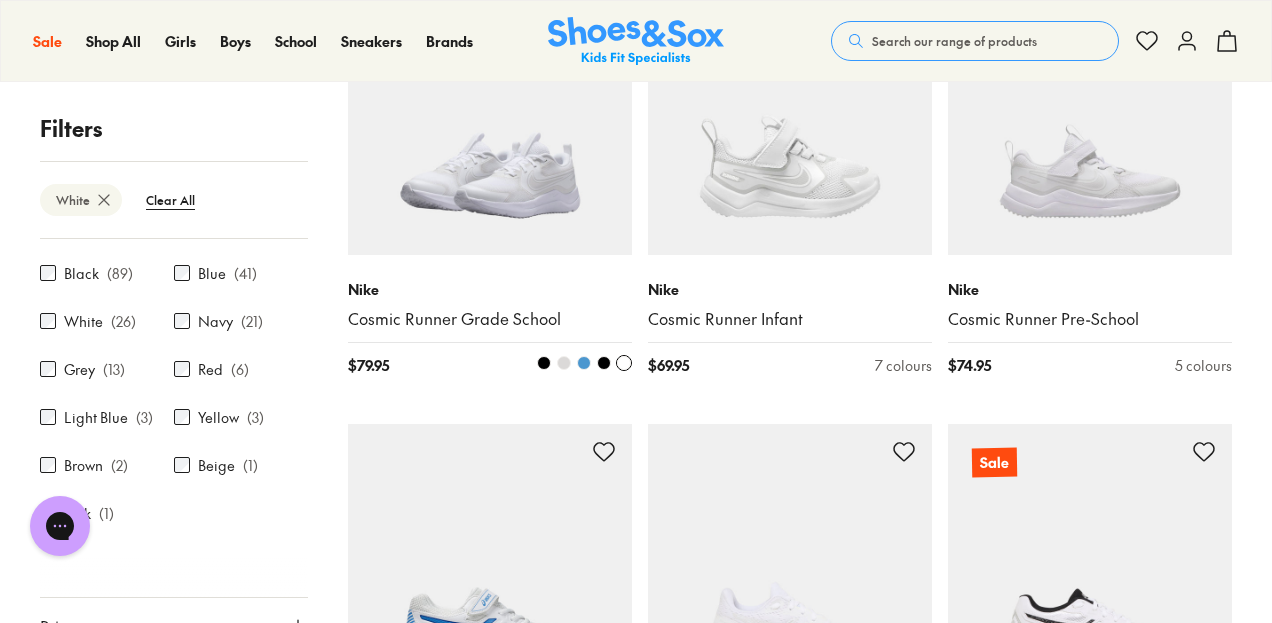 click on "Cosmic Runner Grade School" at bounding box center [490, 319] 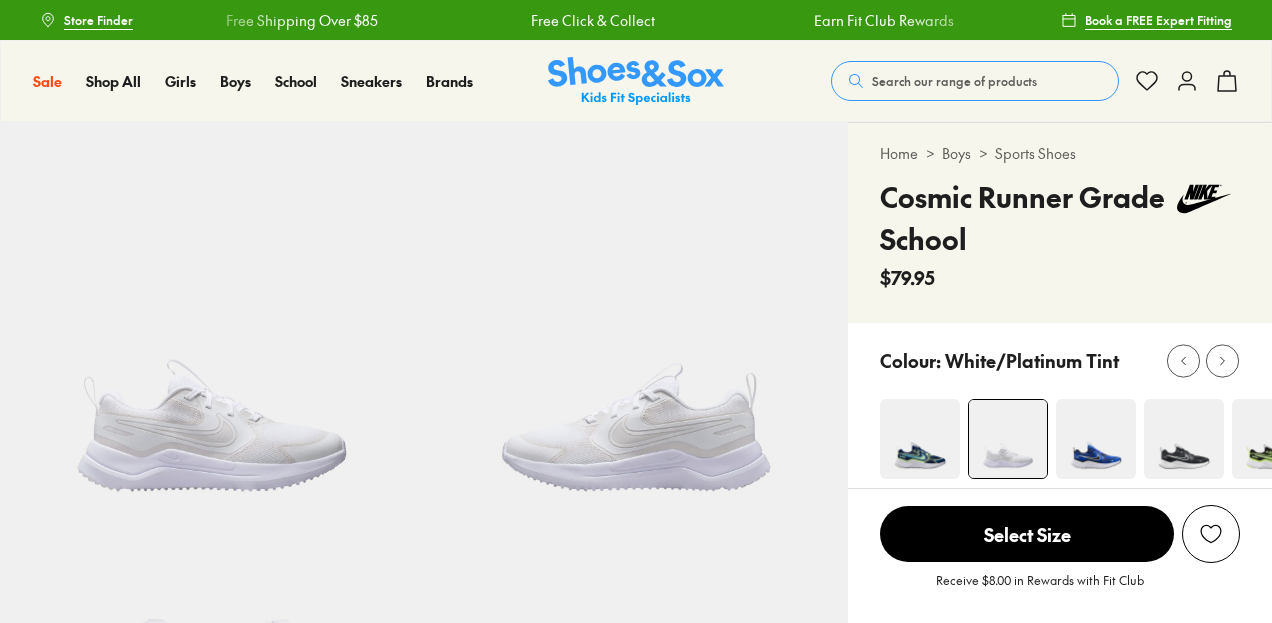 scroll, scrollTop: 0, scrollLeft: 0, axis: both 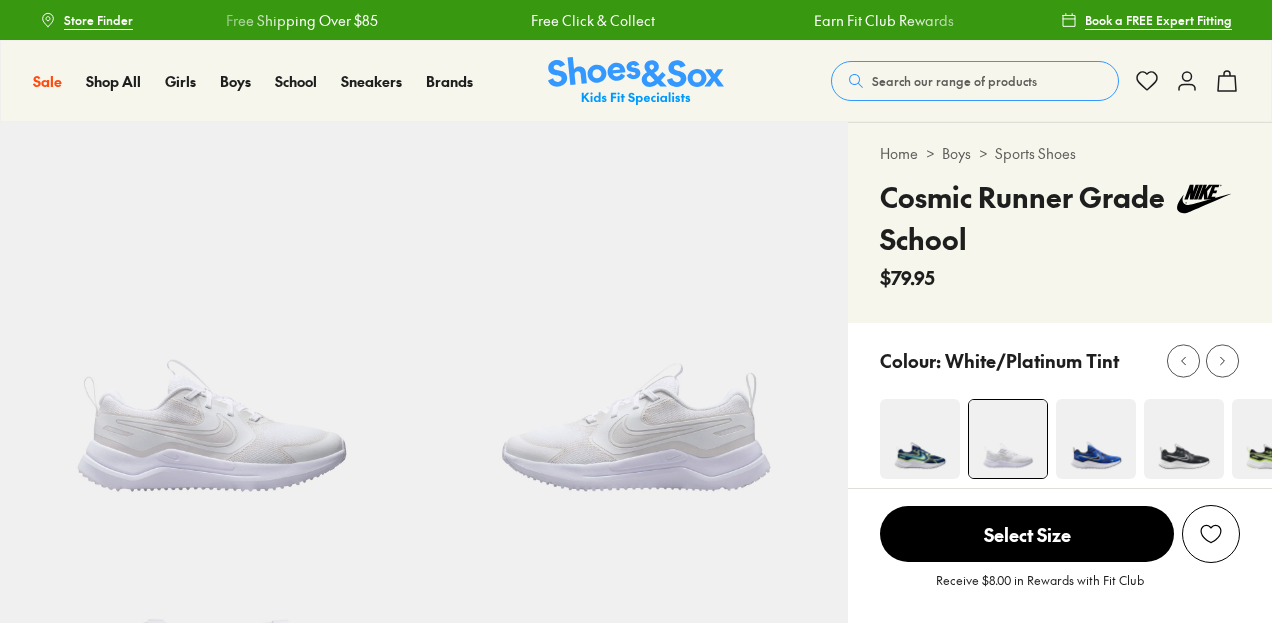 select on "*" 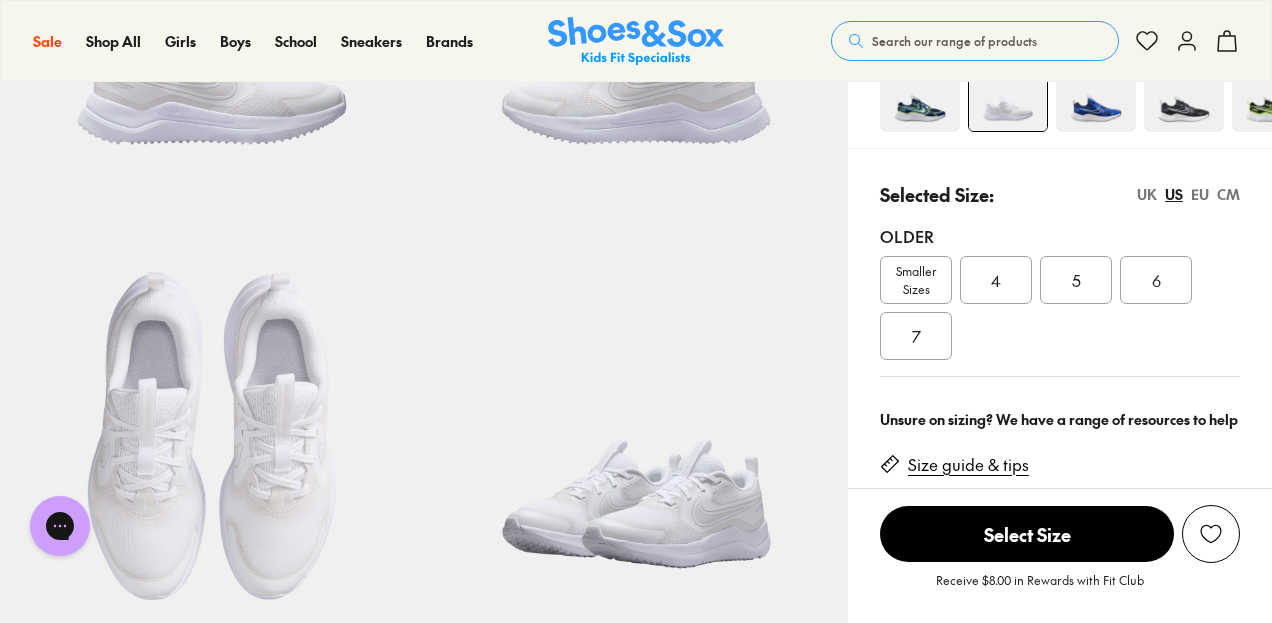 scroll, scrollTop: 0, scrollLeft: 0, axis: both 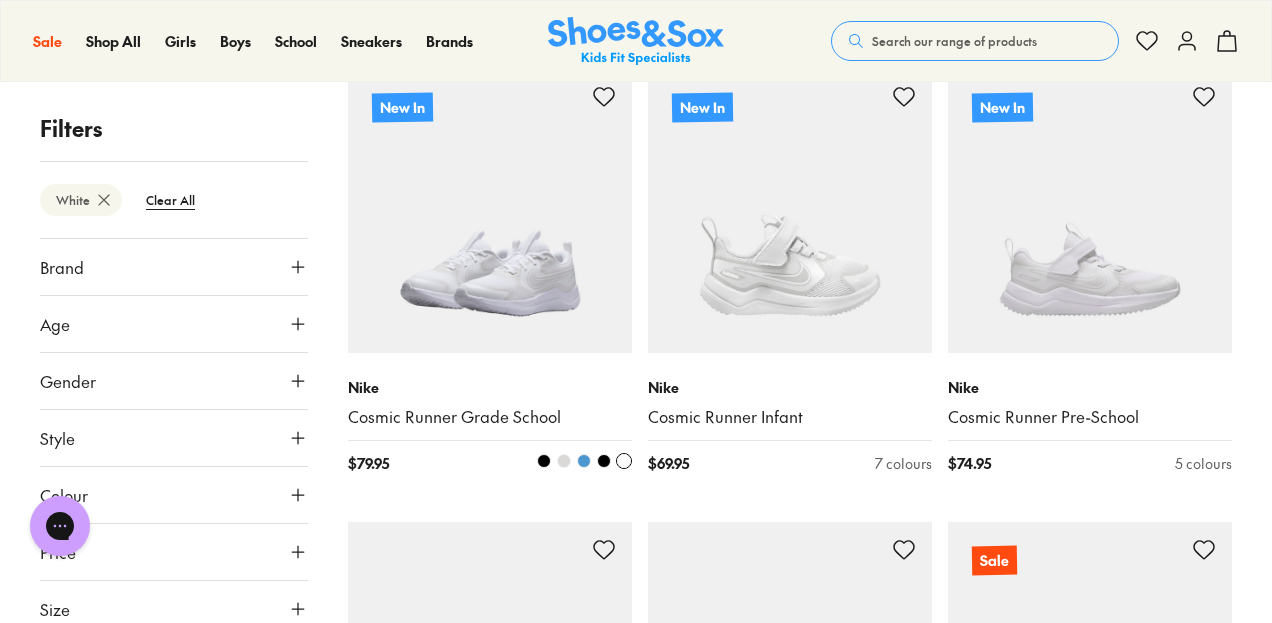 click on "Nike Cosmic Runner Grade School $ 79.95 5 colours" at bounding box center (490, 425) 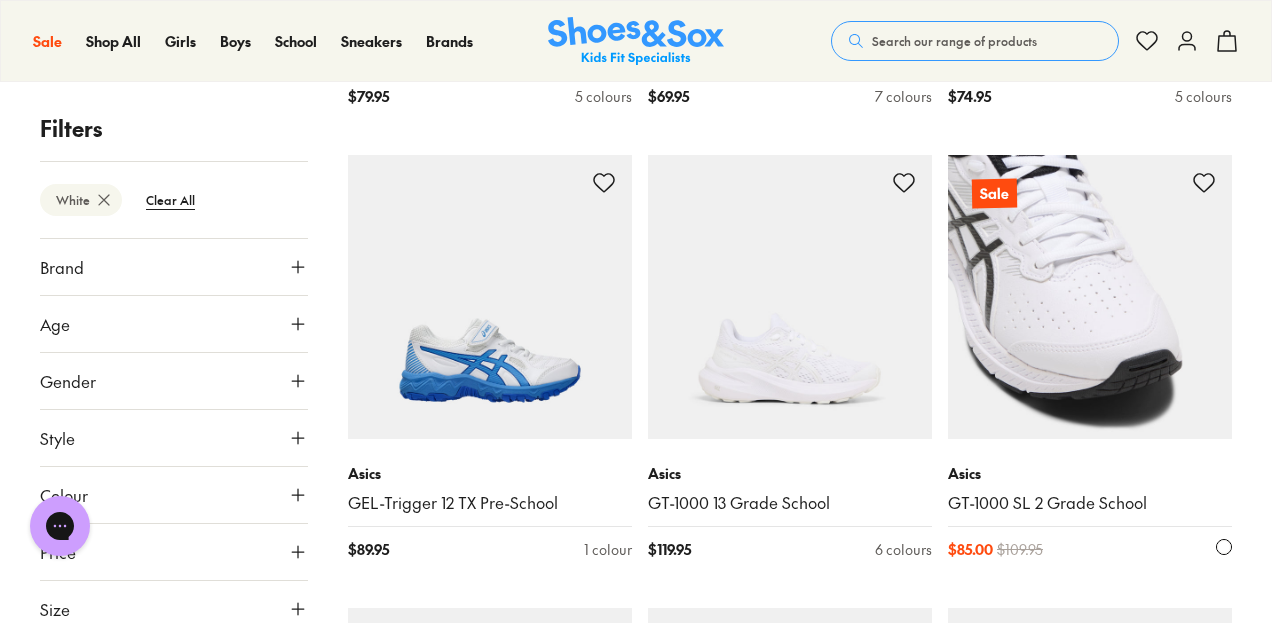 scroll, scrollTop: 692, scrollLeft: 0, axis: vertical 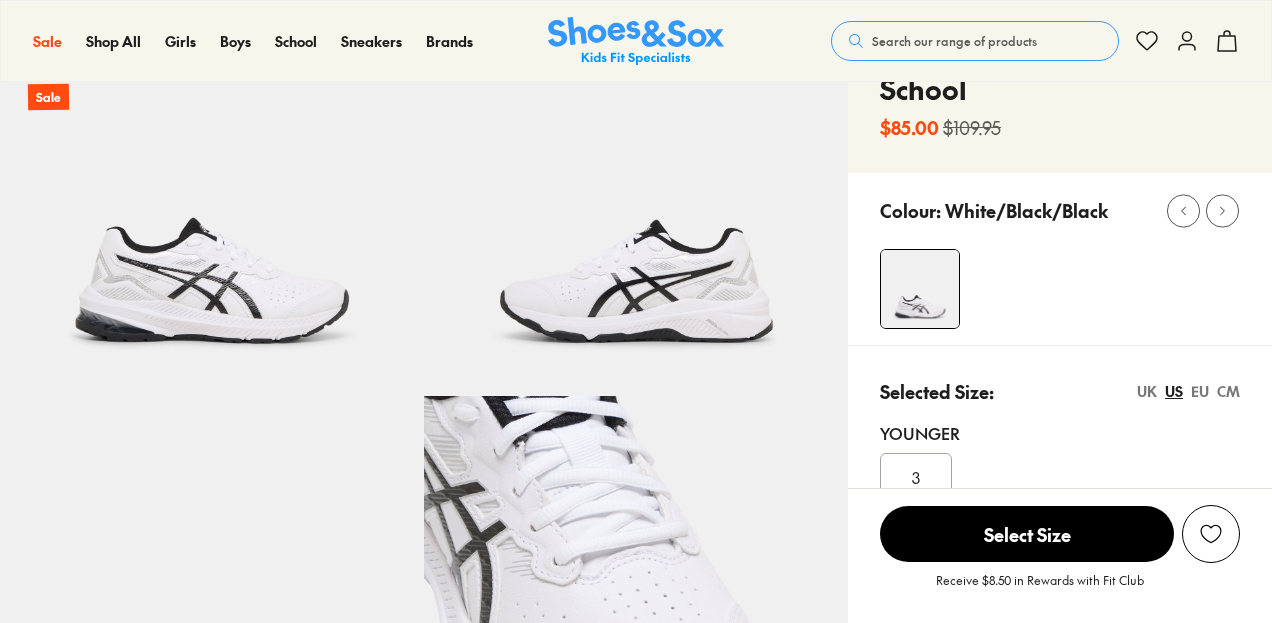 select on "*" 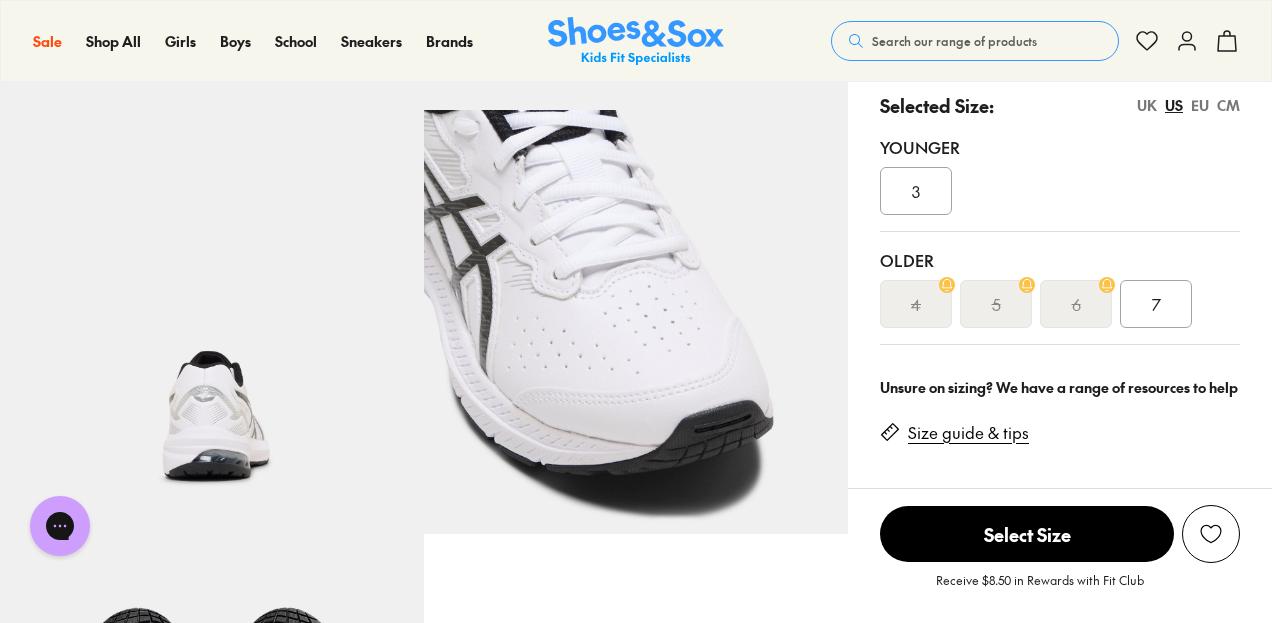 scroll, scrollTop: 0, scrollLeft: 0, axis: both 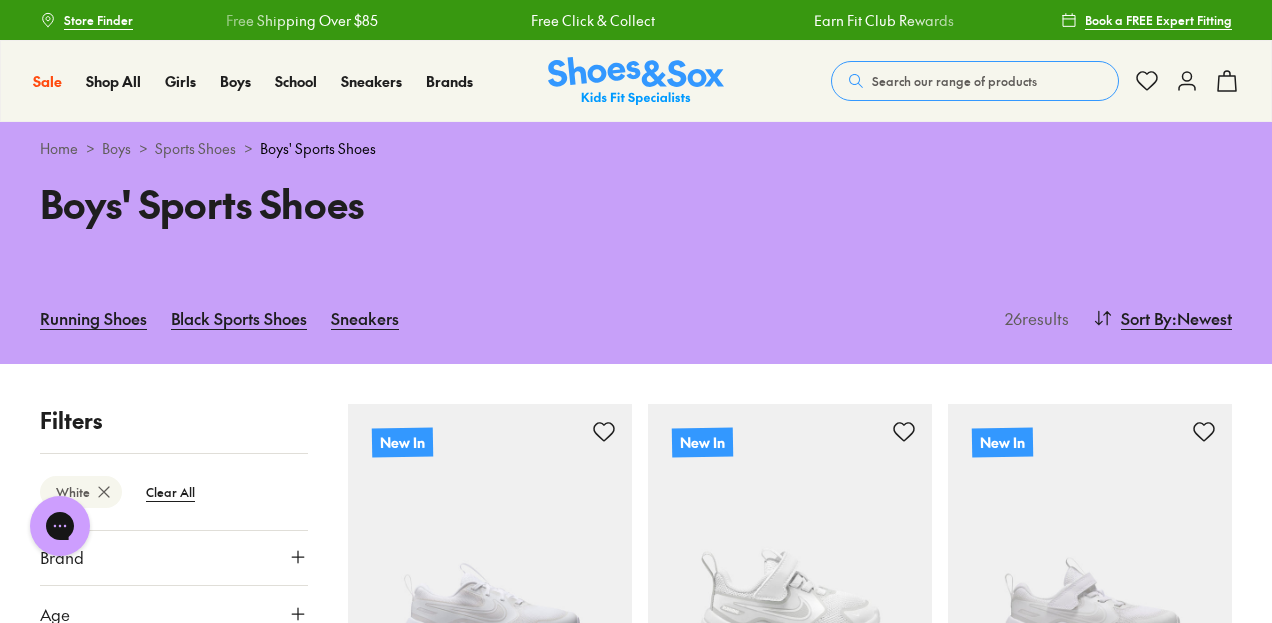 click on "Filters" at bounding box center [174, 420] 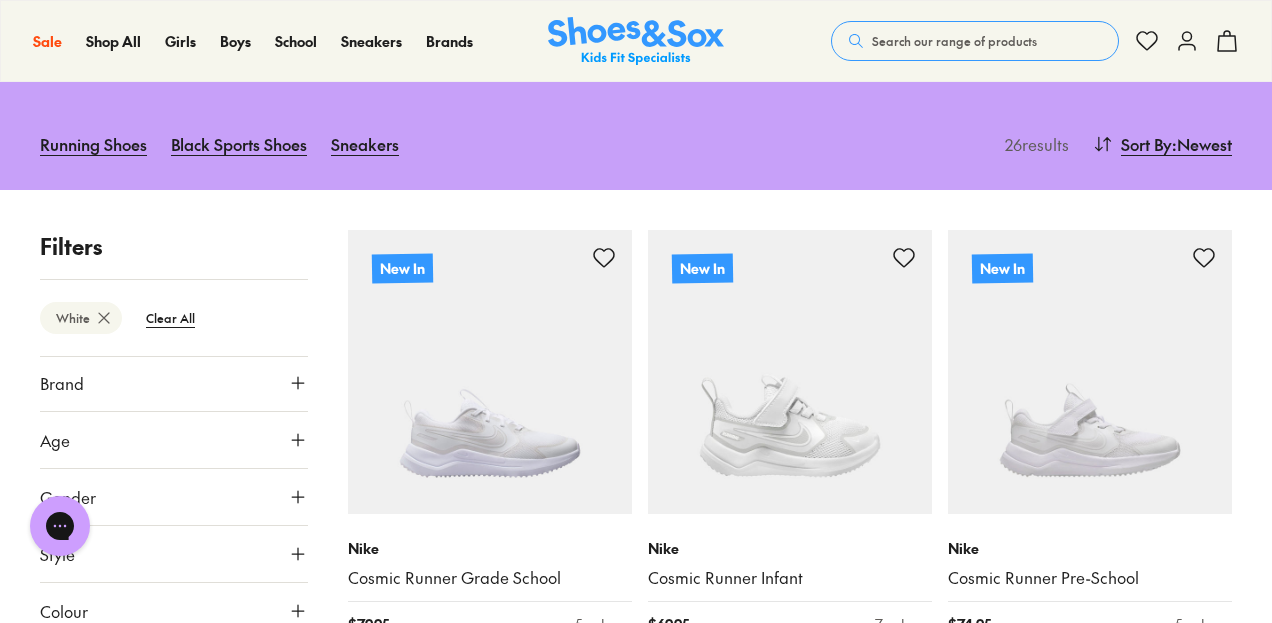 scroll, scrollTop: 452, scrollLeft: 0, axis: vertical 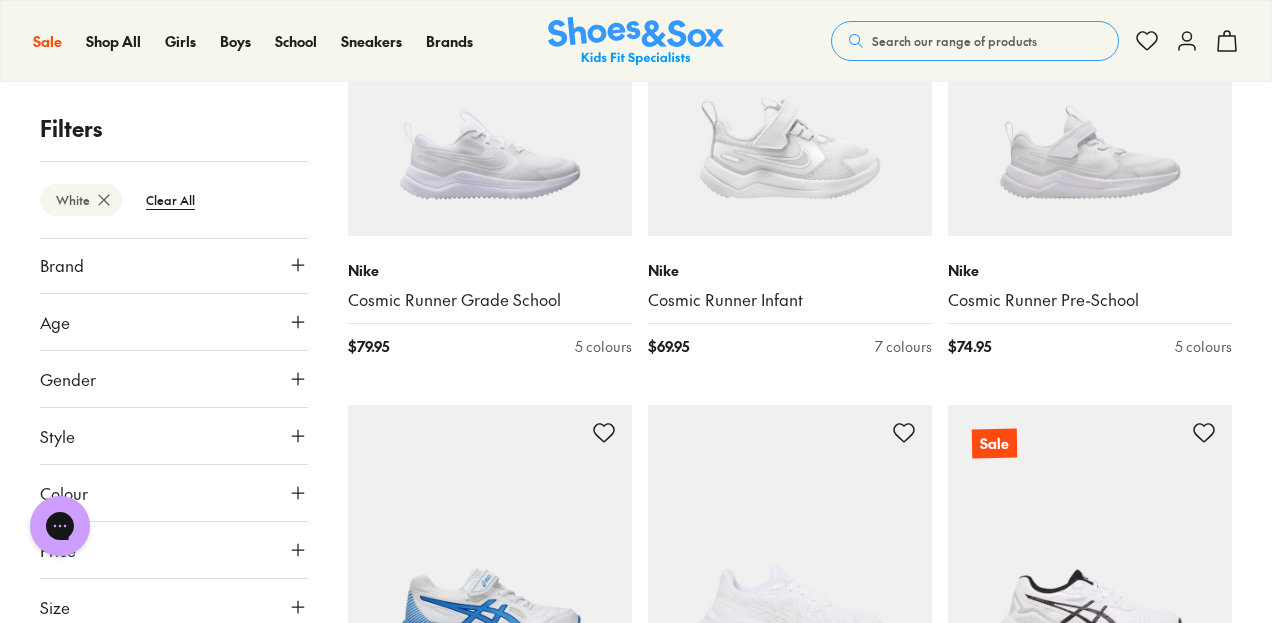 click on "Size" at bounding box center [174, 607] 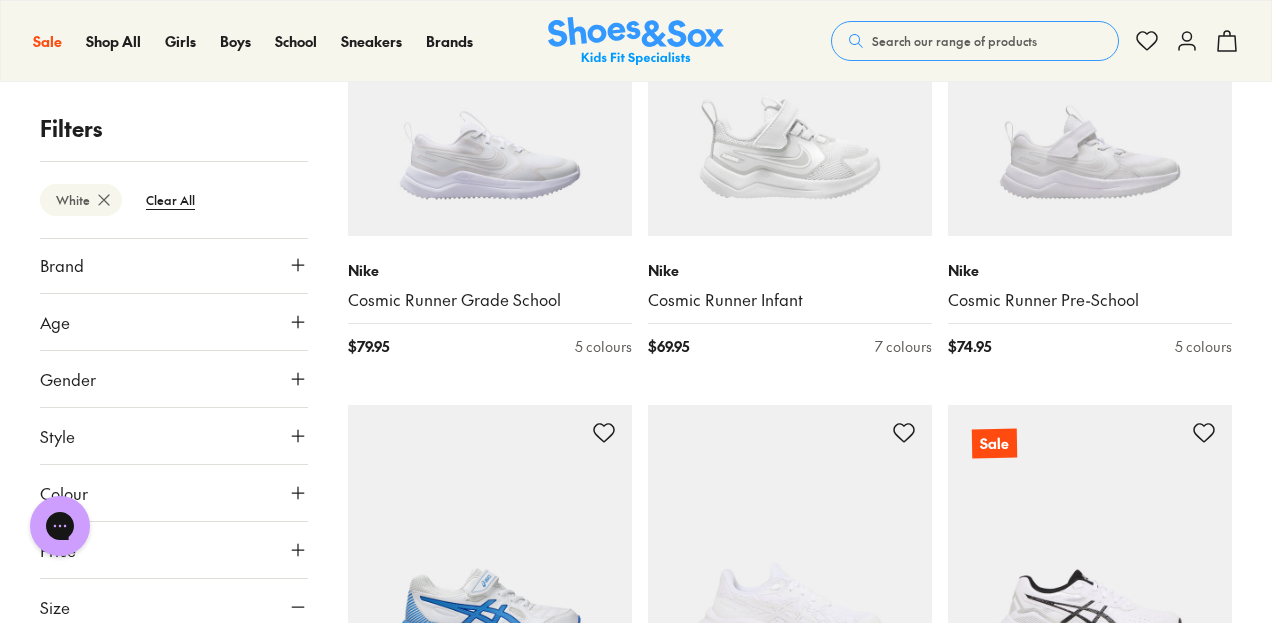 scroll, scrollTop: 386, scrollLeft: 0, axis: vertical 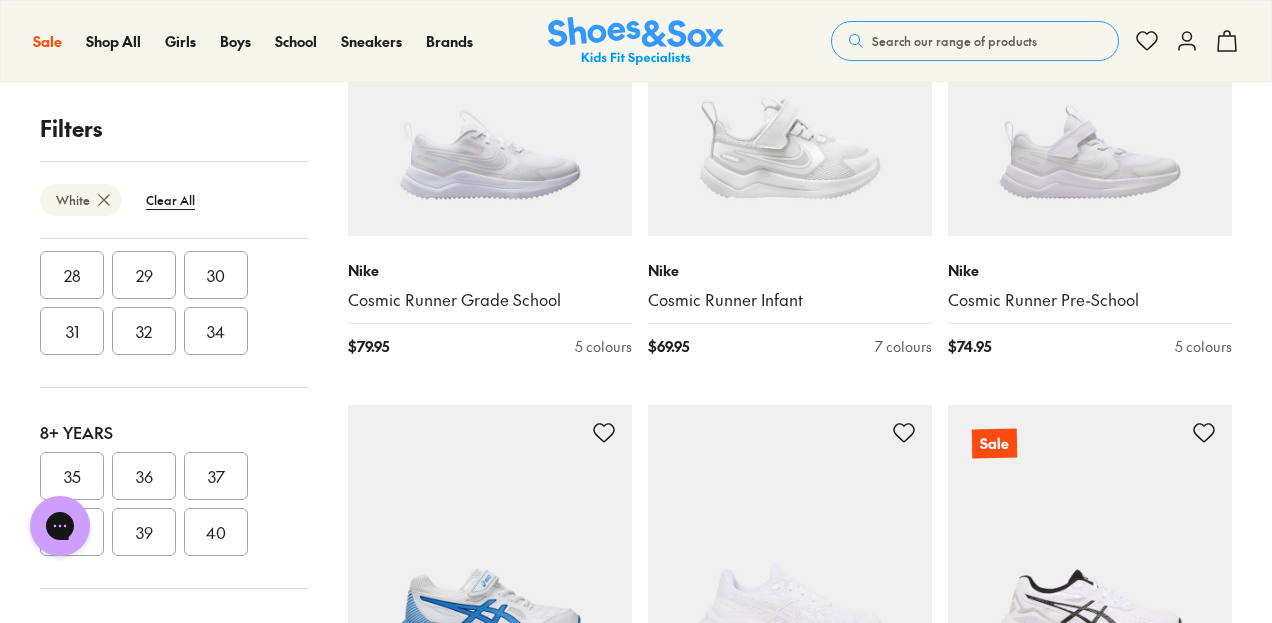 click on "35" at bounding box center [72, 476] 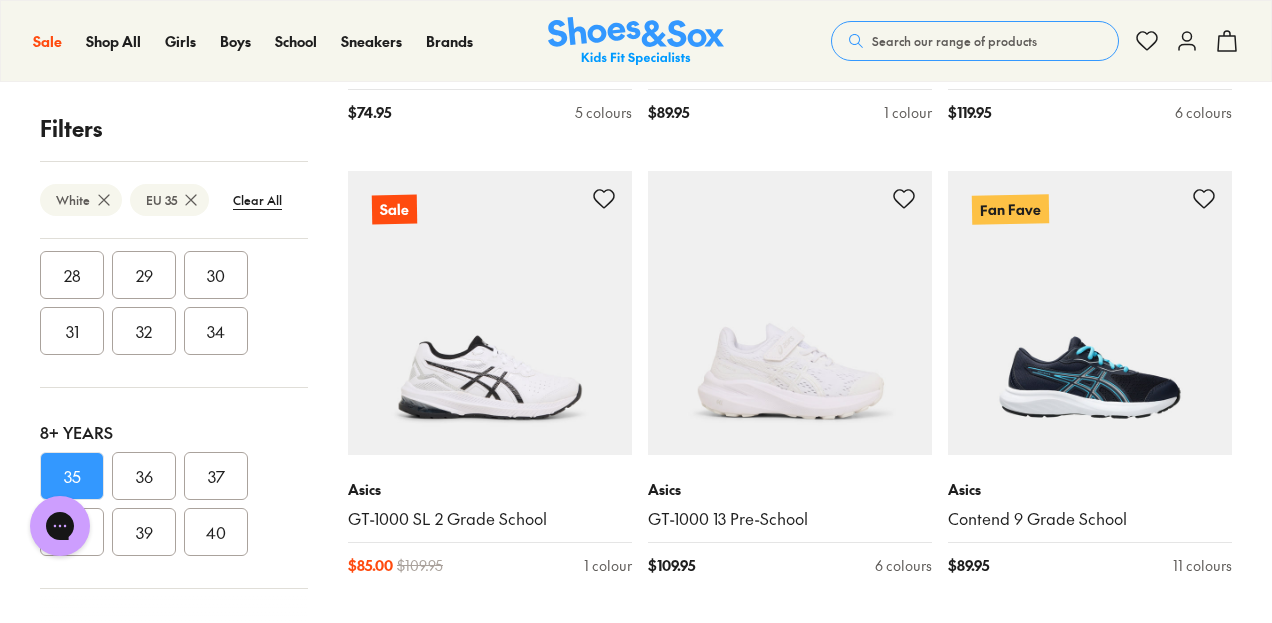 scroll, scrollTop: 685, scrollLeft: 0, axis: vertical 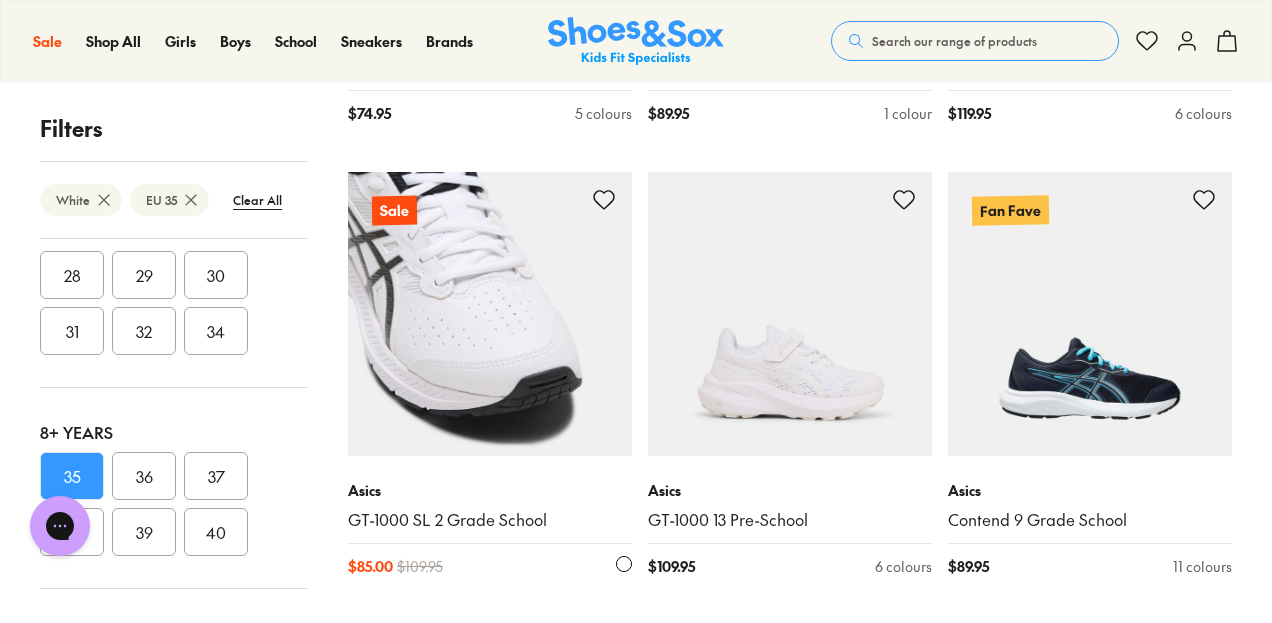click at bounding box center [490, 314] 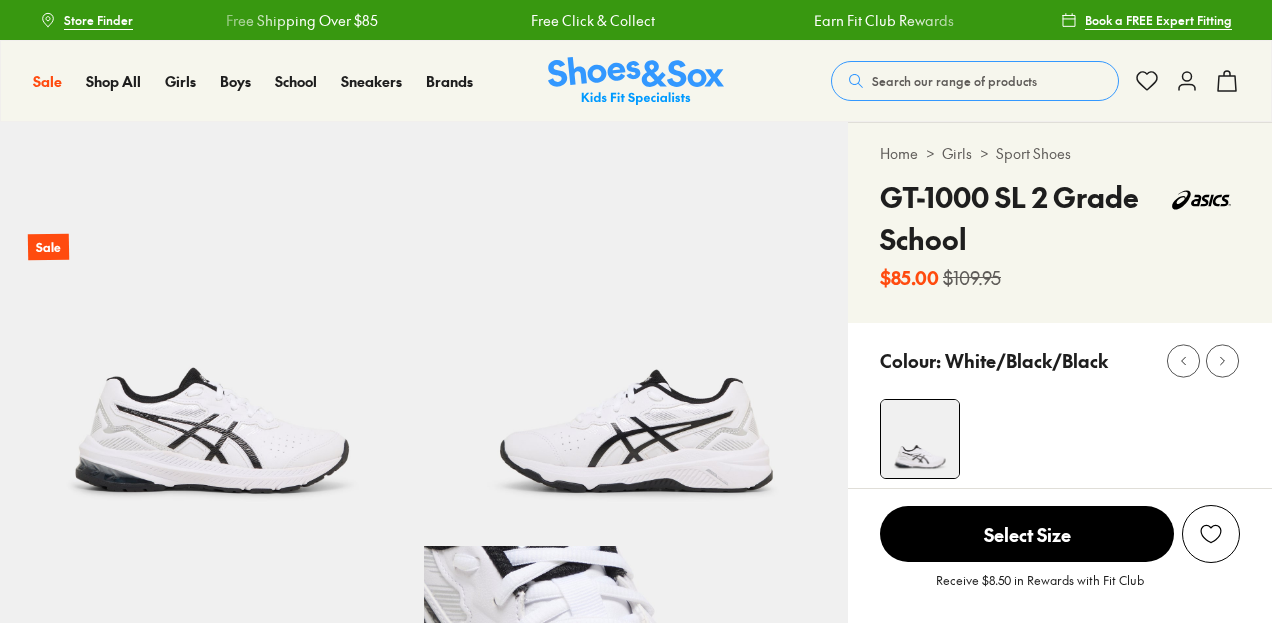 select on "*" 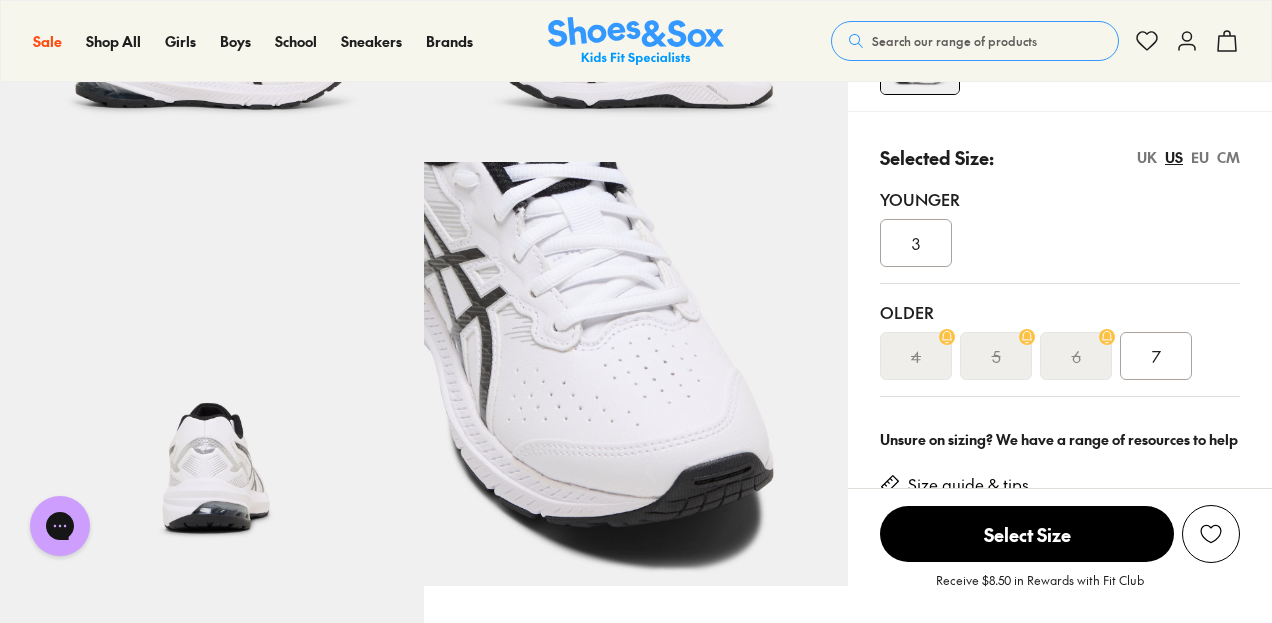 scroll, scrollTop: 650, scrollLeft: 0, axis: vertical 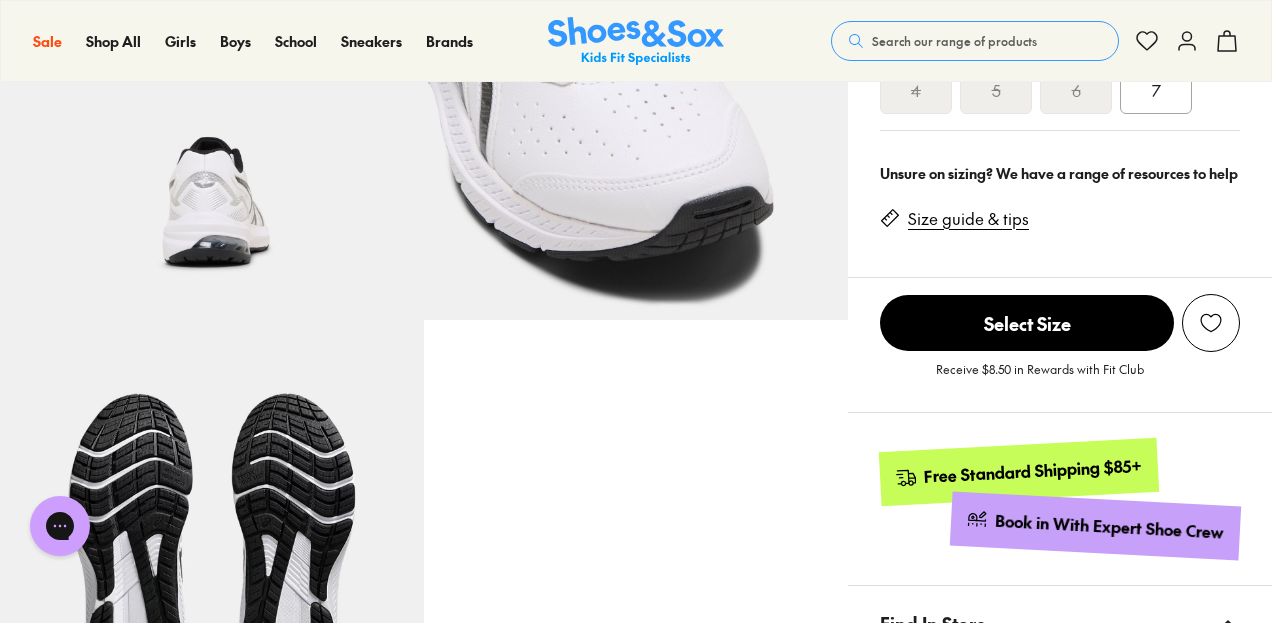 click on "Select Size" at bounding box center (1027, 323) 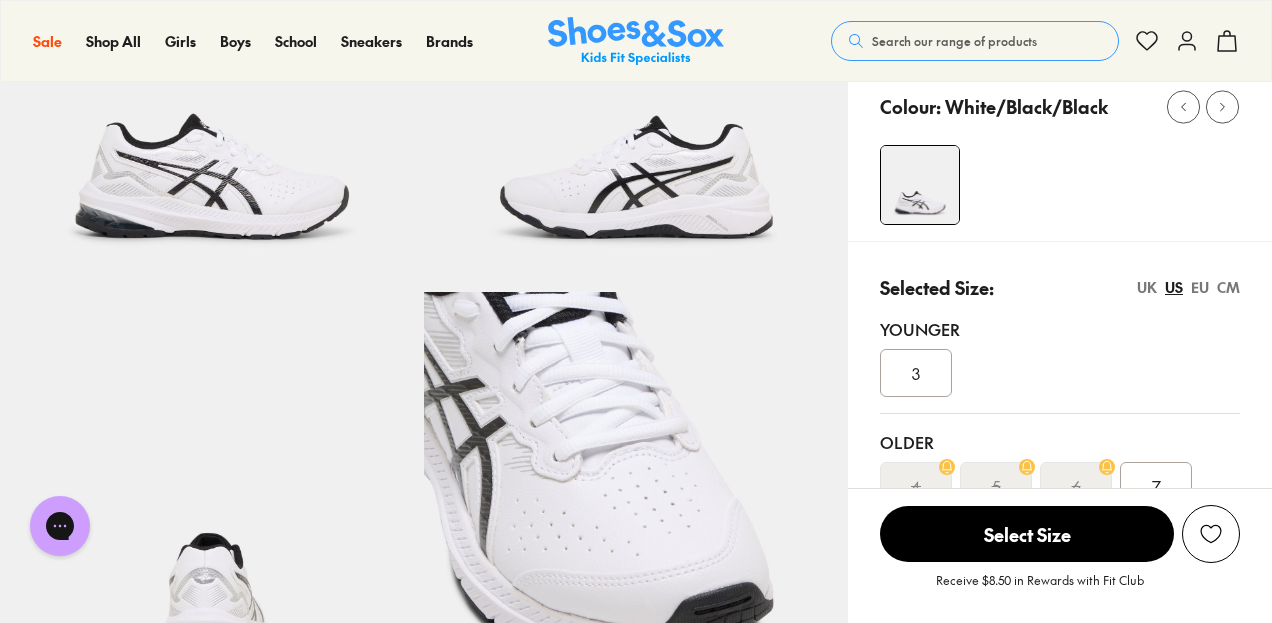 scroll, scrollTop: 255, scrollLeft: 0, axis: vertical 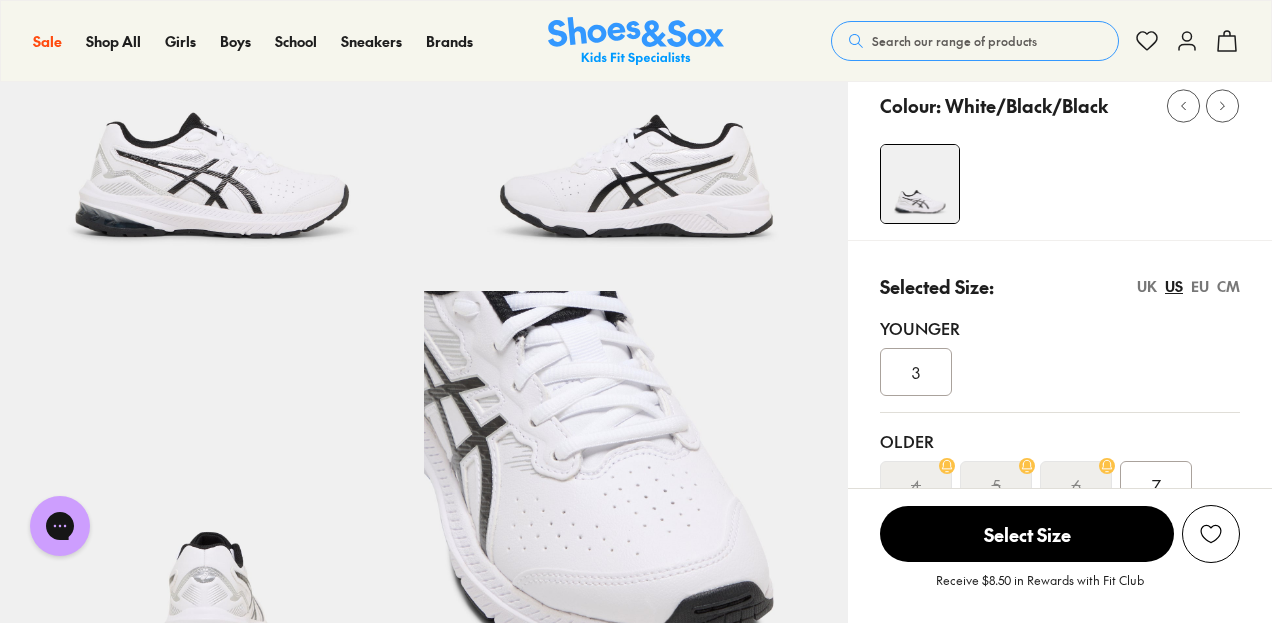 click on "UK" at bounding box center (1147, 286) 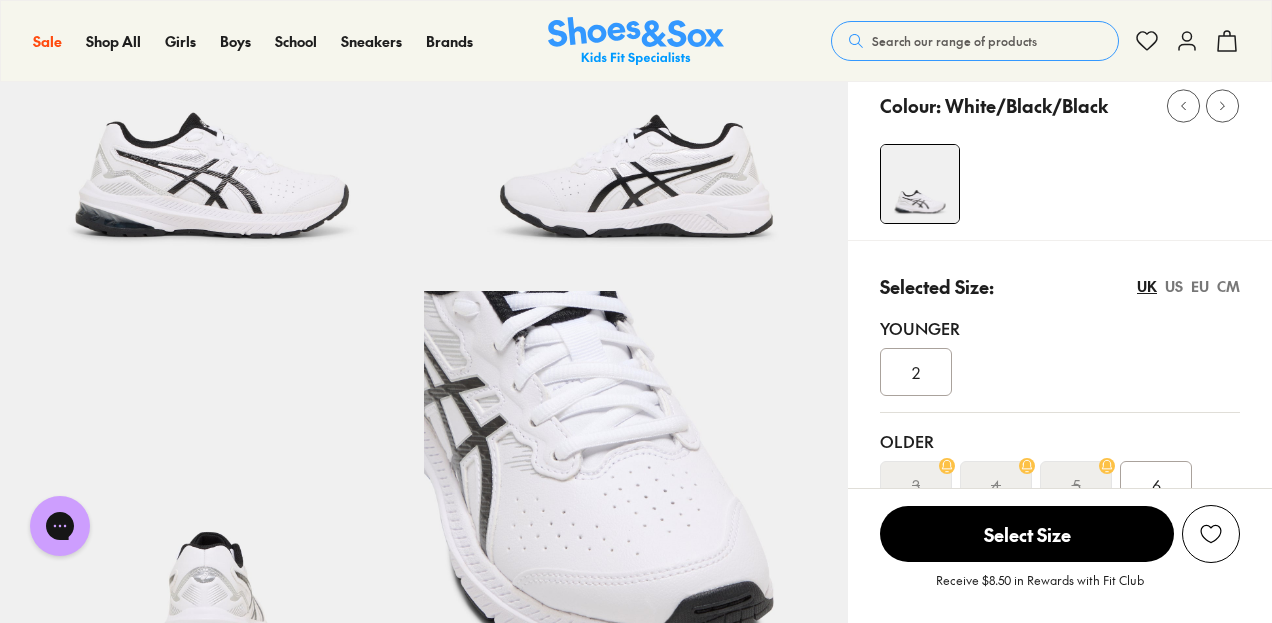 click on "UK" at bounding box center (1147, 286) 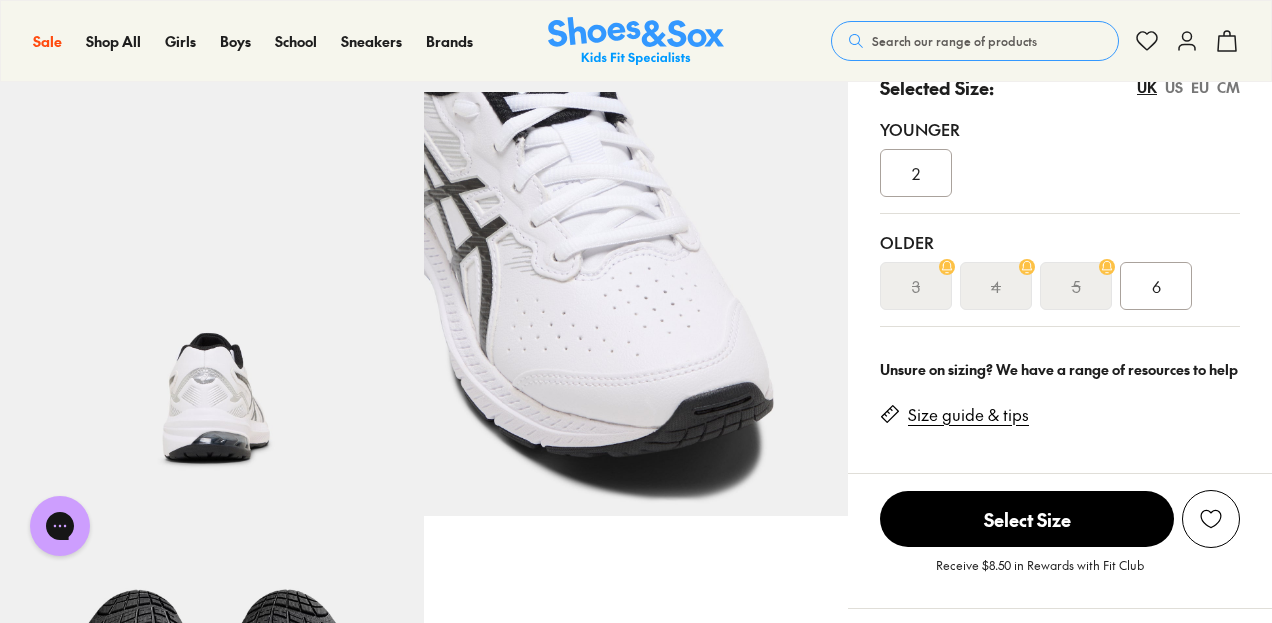 scroll, scrollTop: 457, scrollLeft: 0, axis: vertical 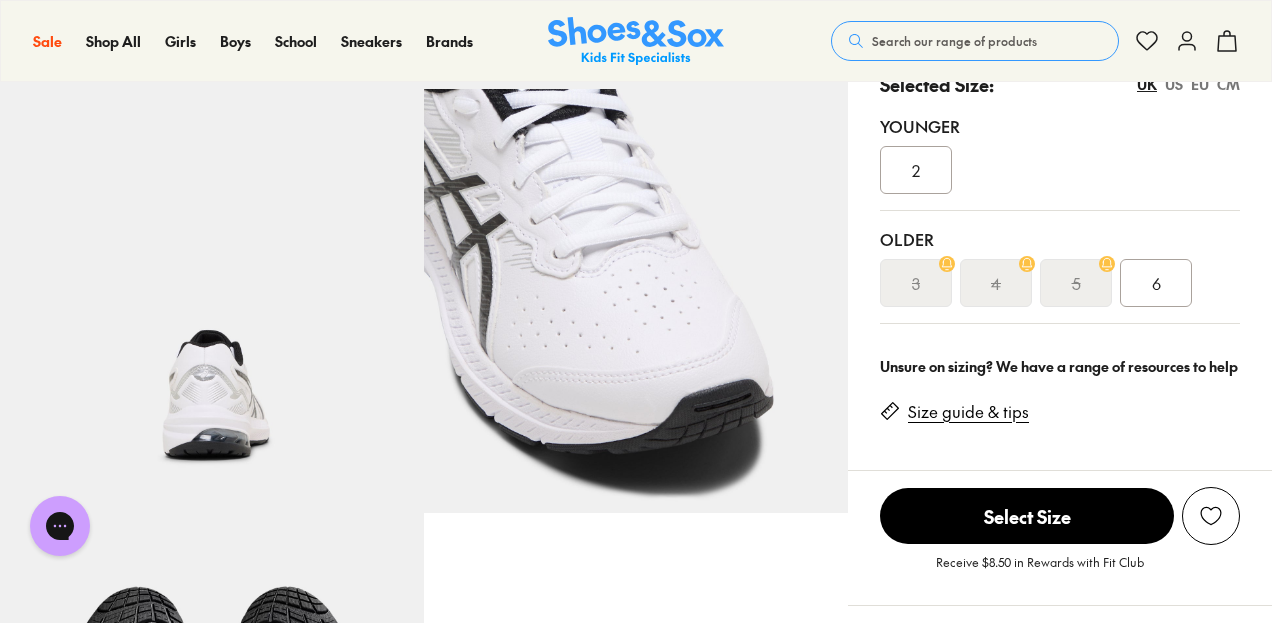 click on "2" at bounding box center [916, 170] 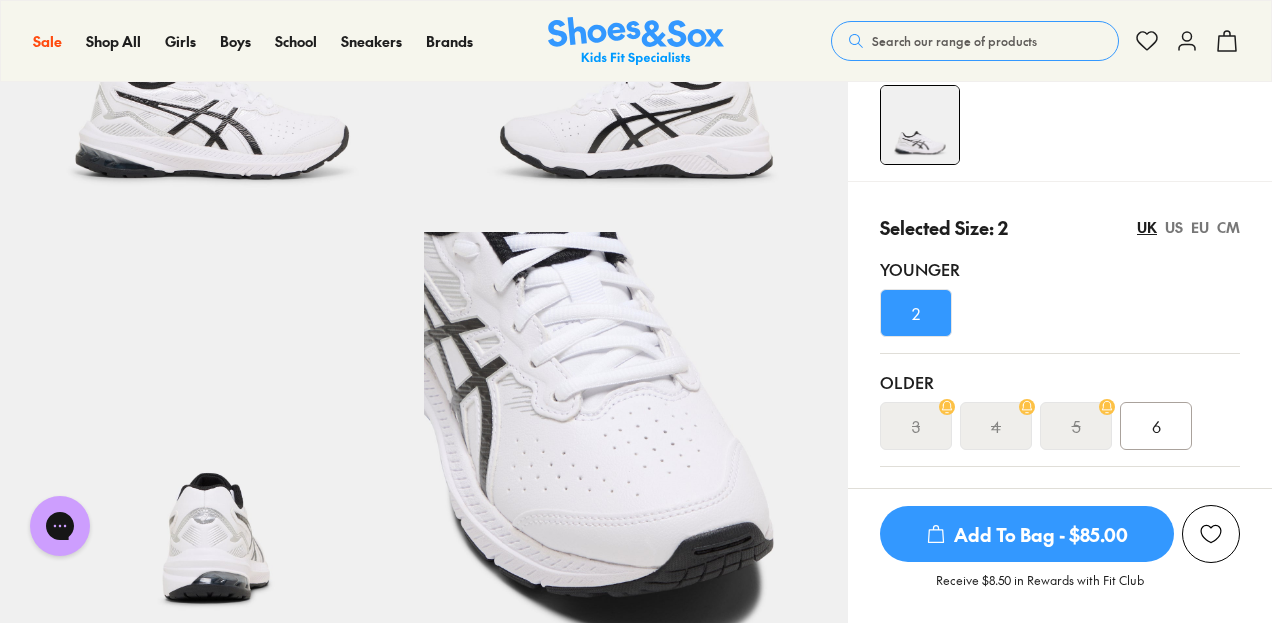 scroll, scrollTop: 306, scrollLeft: 0, axis: vertical 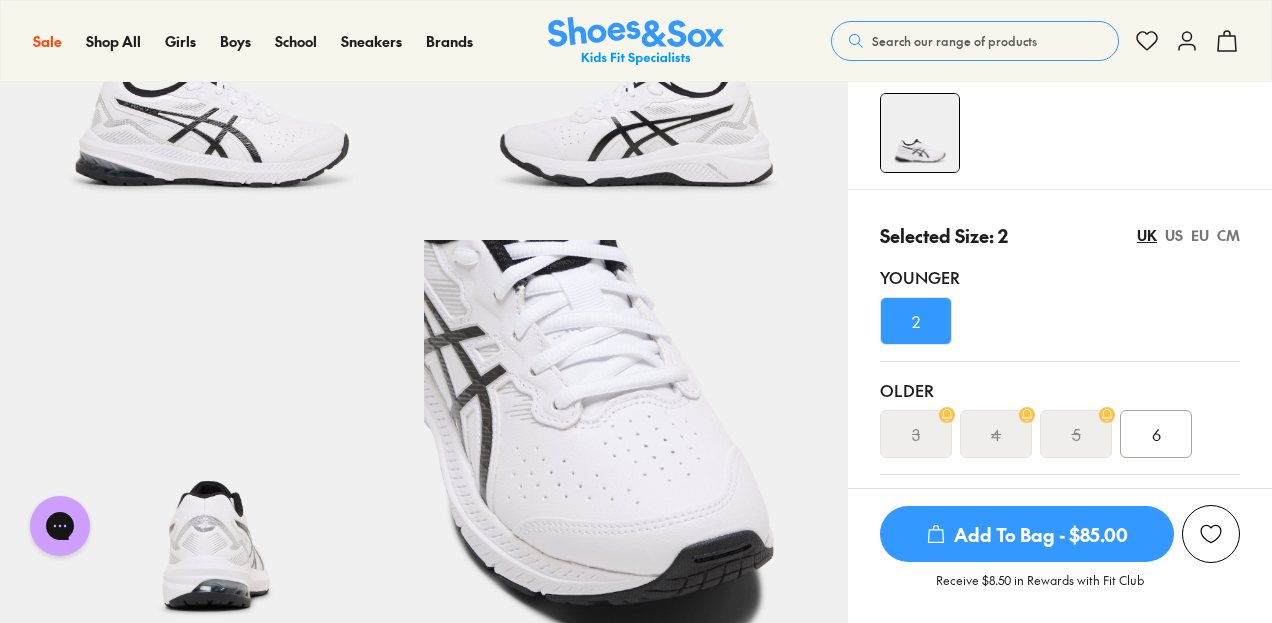 click on "EU" at bounding box center [1200, 235] 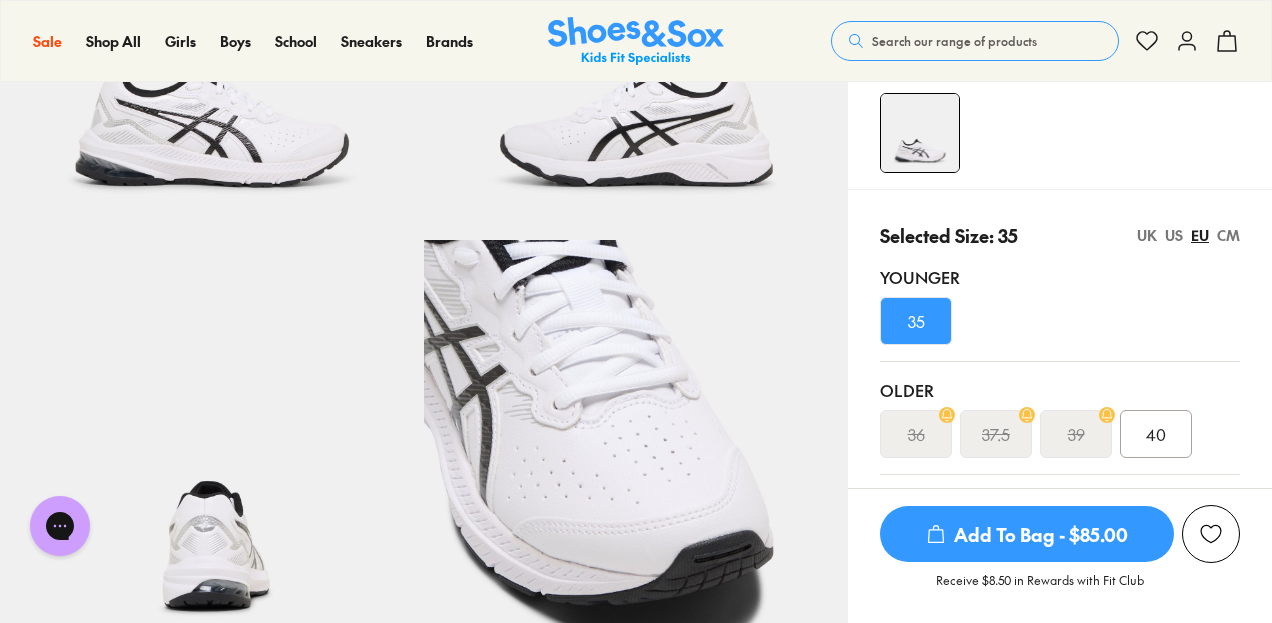click on "US" at bounding box center [1174, 235] 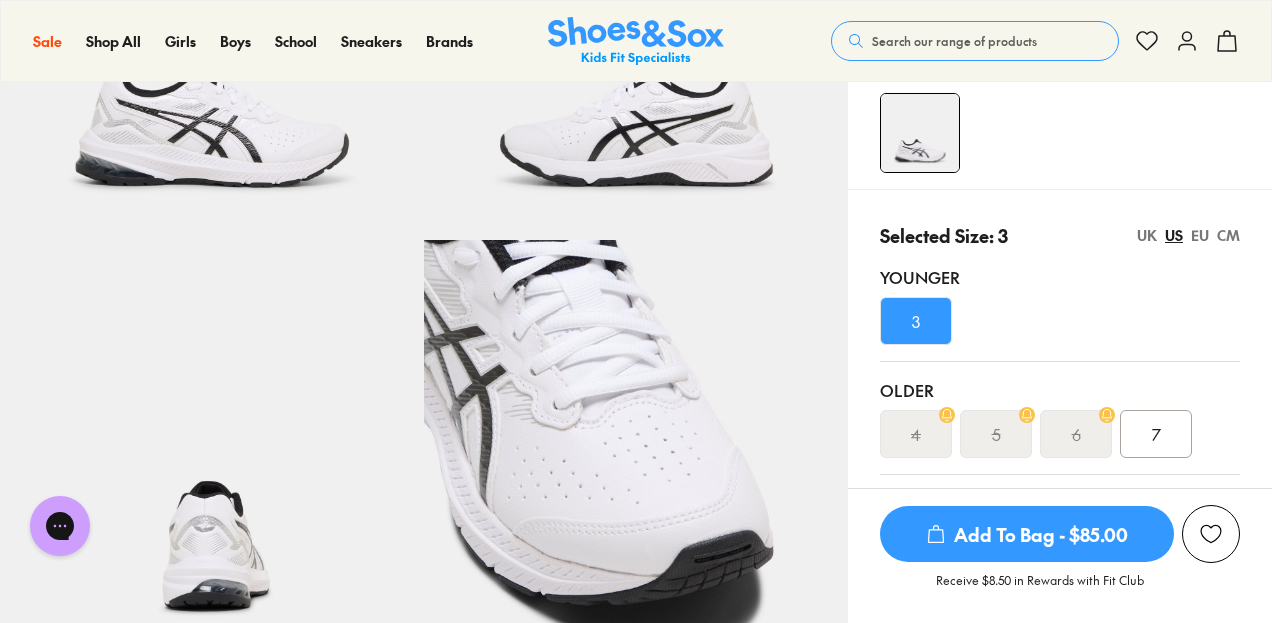 click on "3" at bounding box center (916, 321) 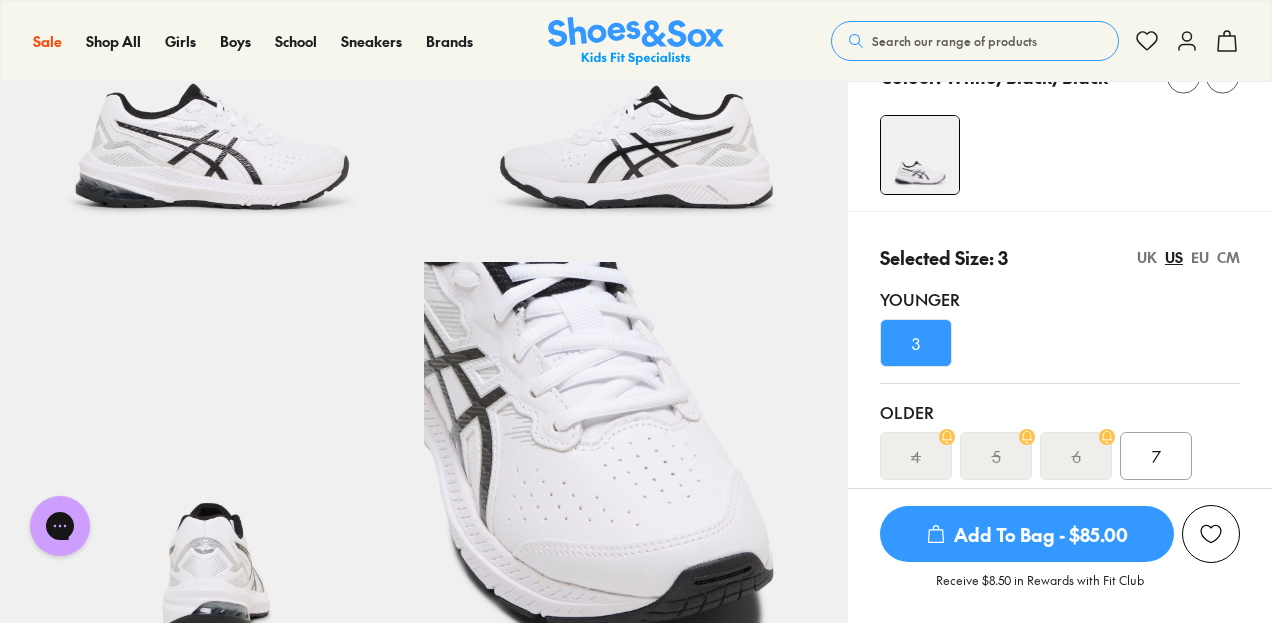 scroll, scrollTop: 282, scrollLeft: 0, axis: vertical 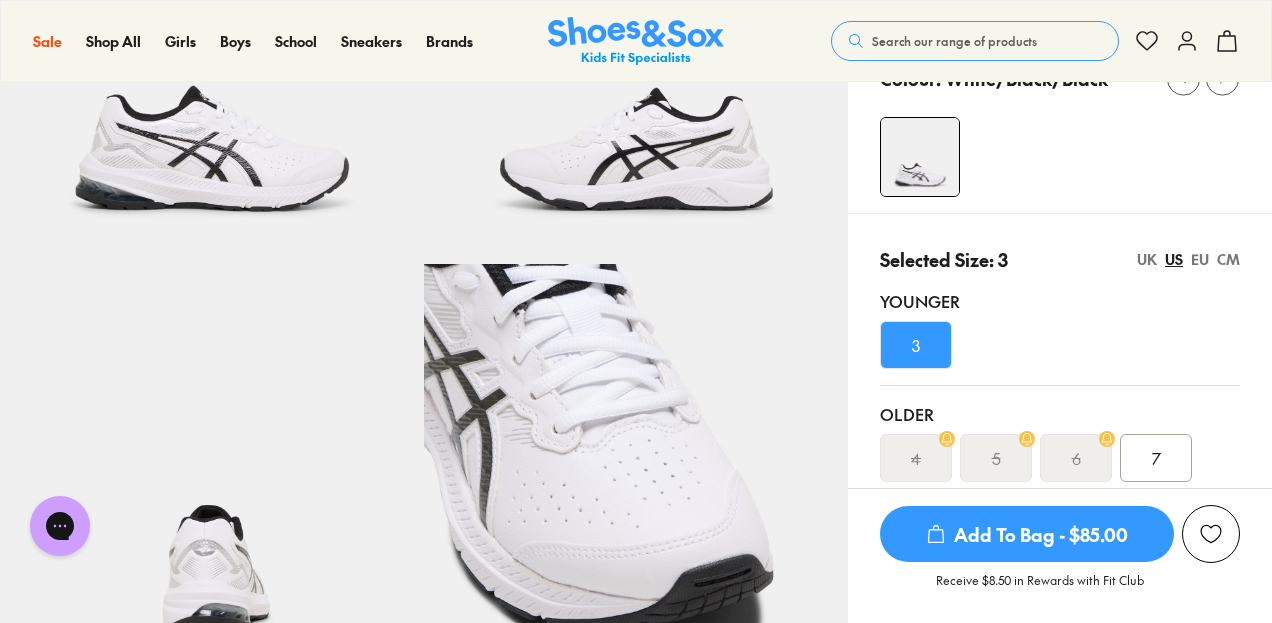click 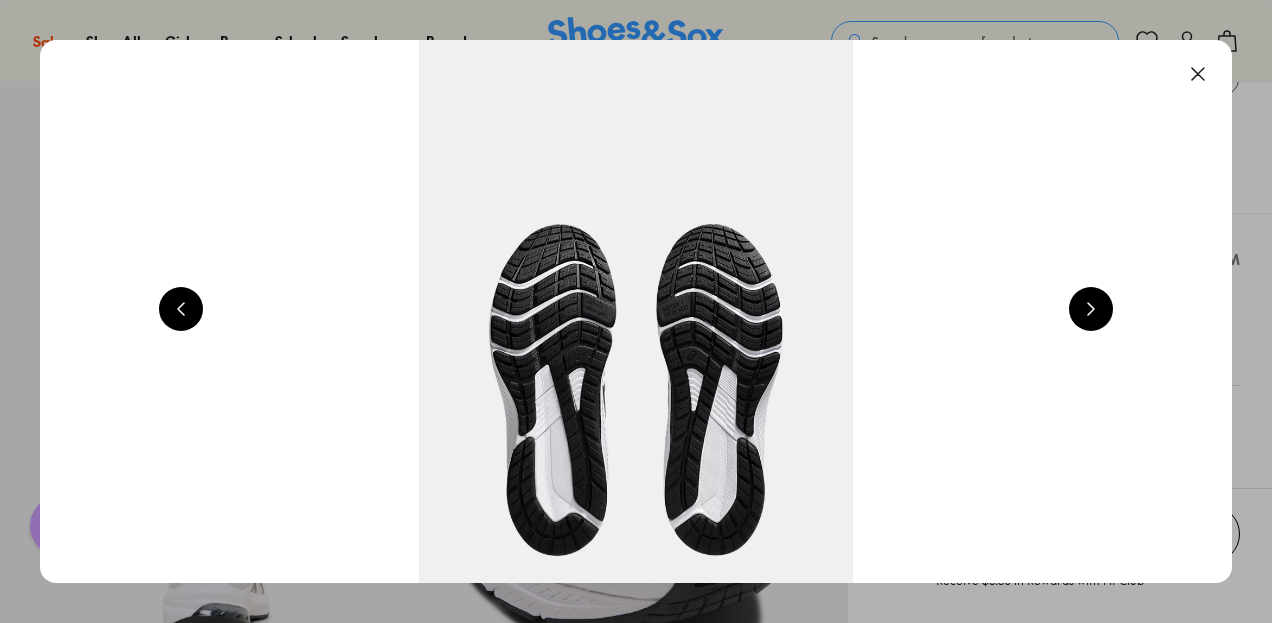 scroll, scrollTop: 0, scrollLeft: 1200, axis: horizontal 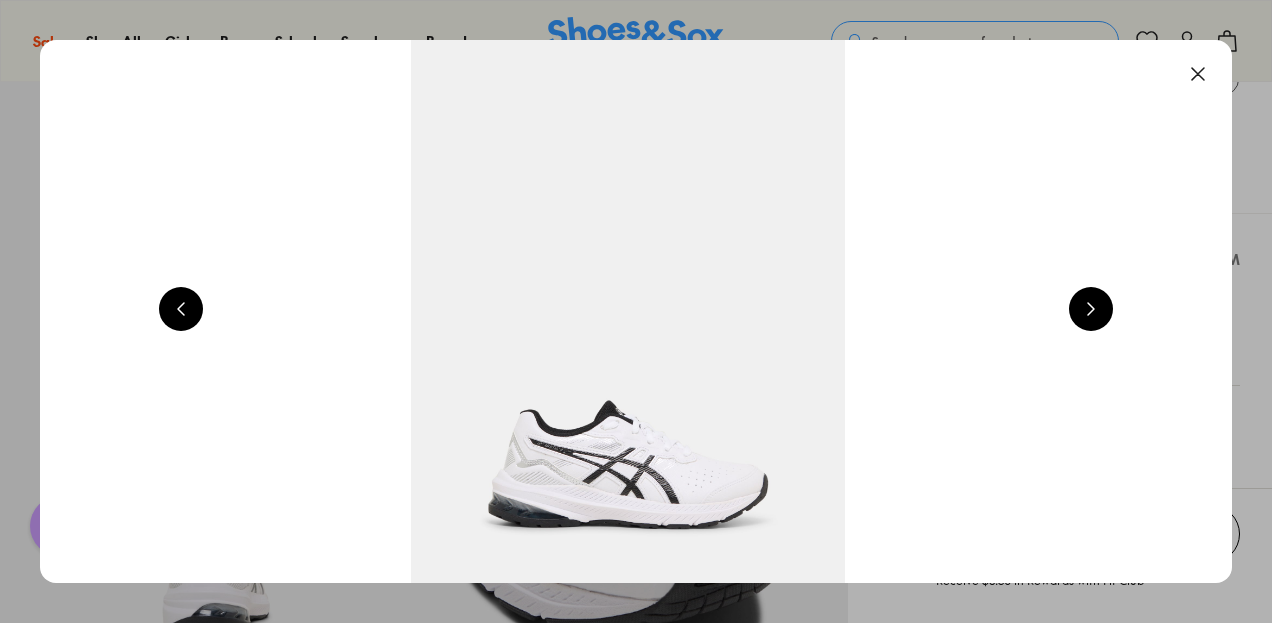 click at bounding box center (1091, 309) 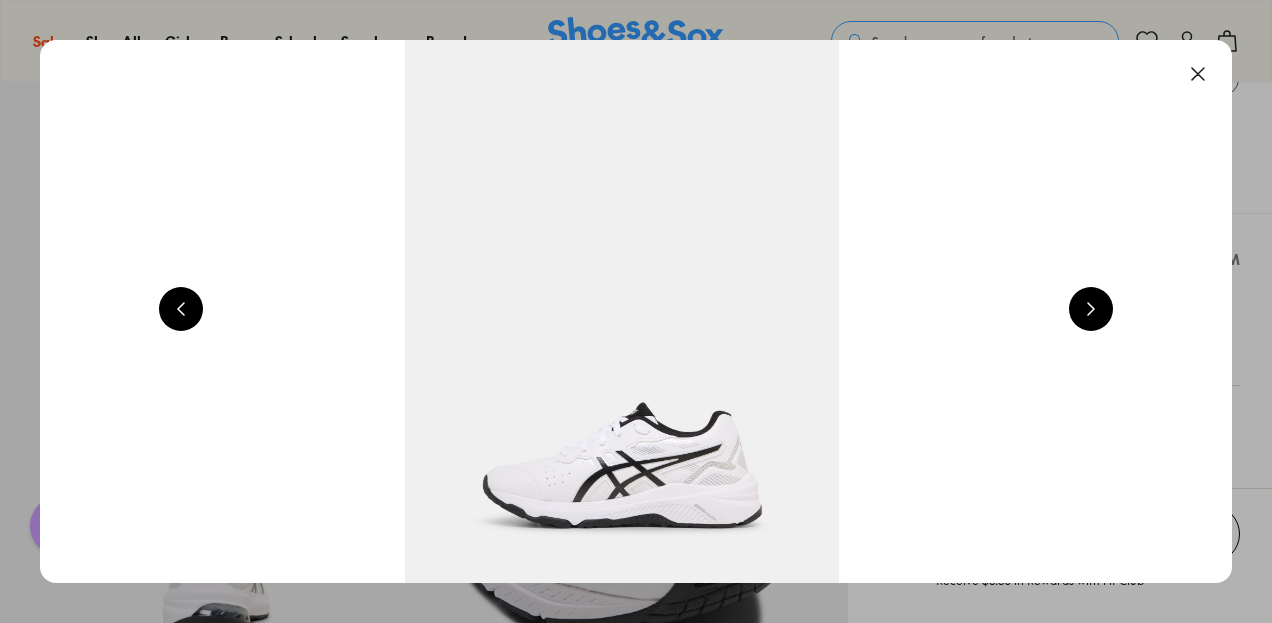 scroll, scrollTop: 0, scrollLeft: 2400, axis: horizontal 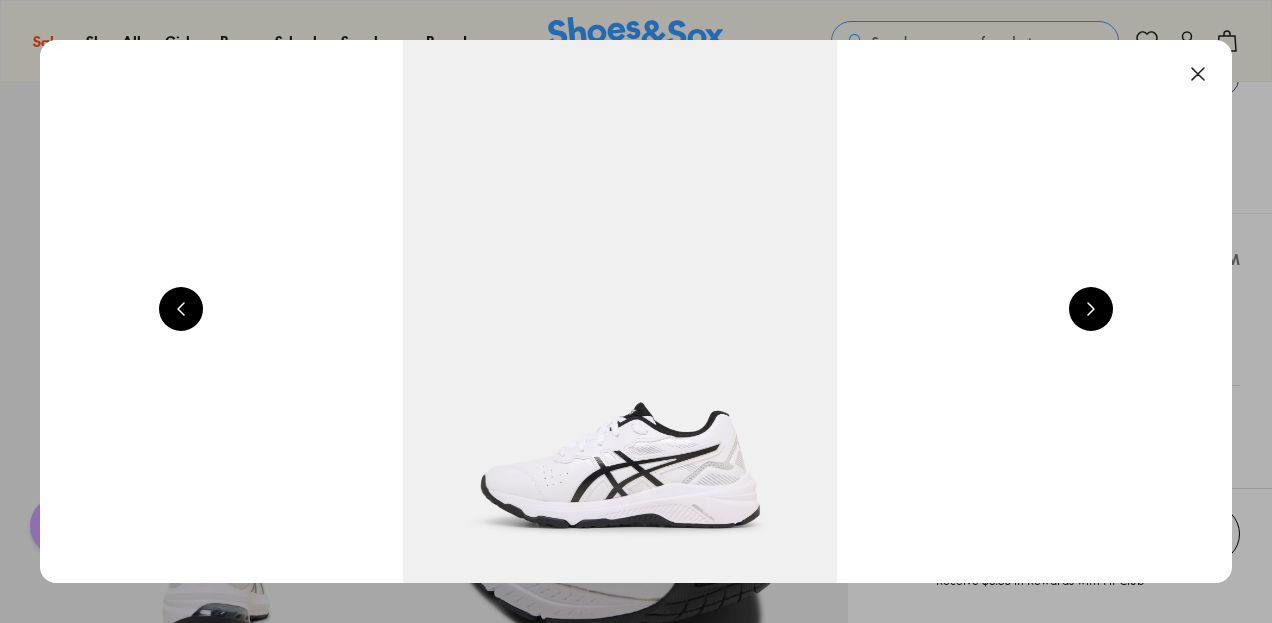 click at bounding box center (1091, 309) 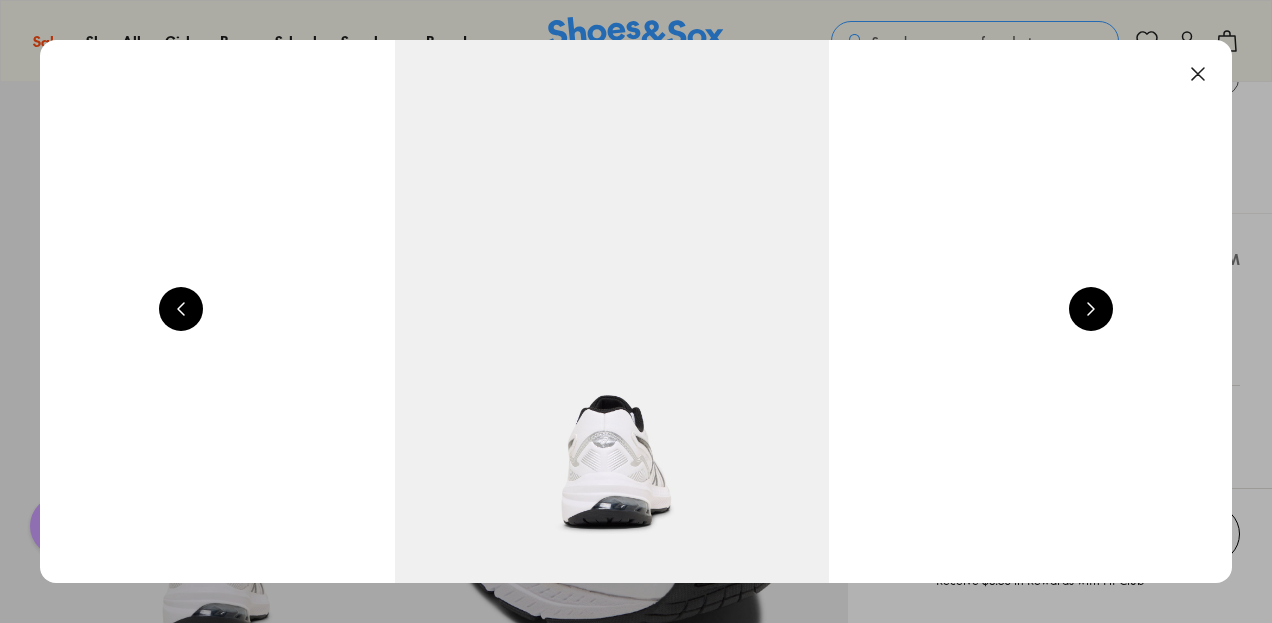 click at bounding box center (1091, 309) 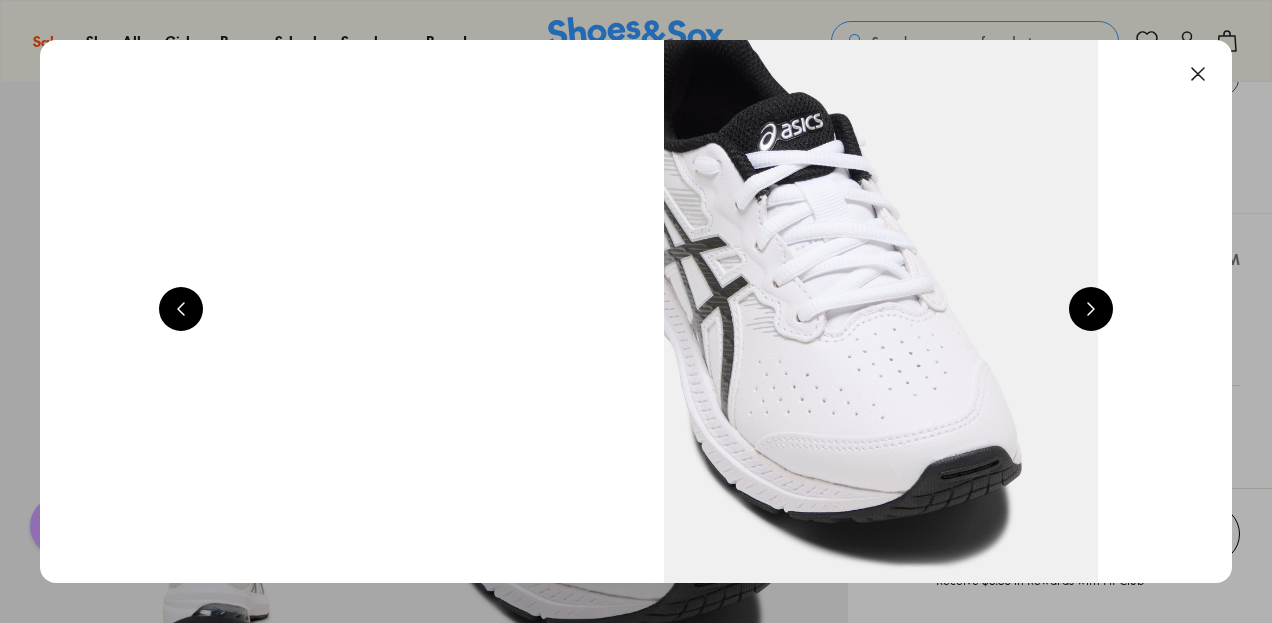 scroll, scrollTop: 0, scrollLeft: 4800, axis: horizontal 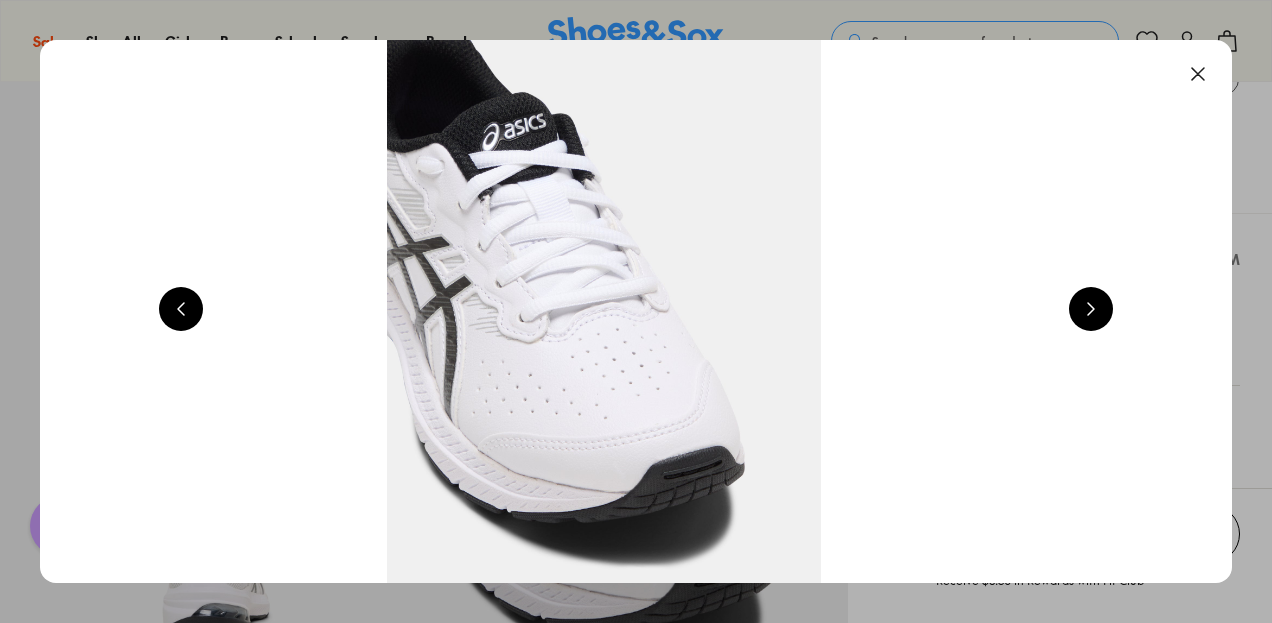 click at bounding box center [1091, 309] 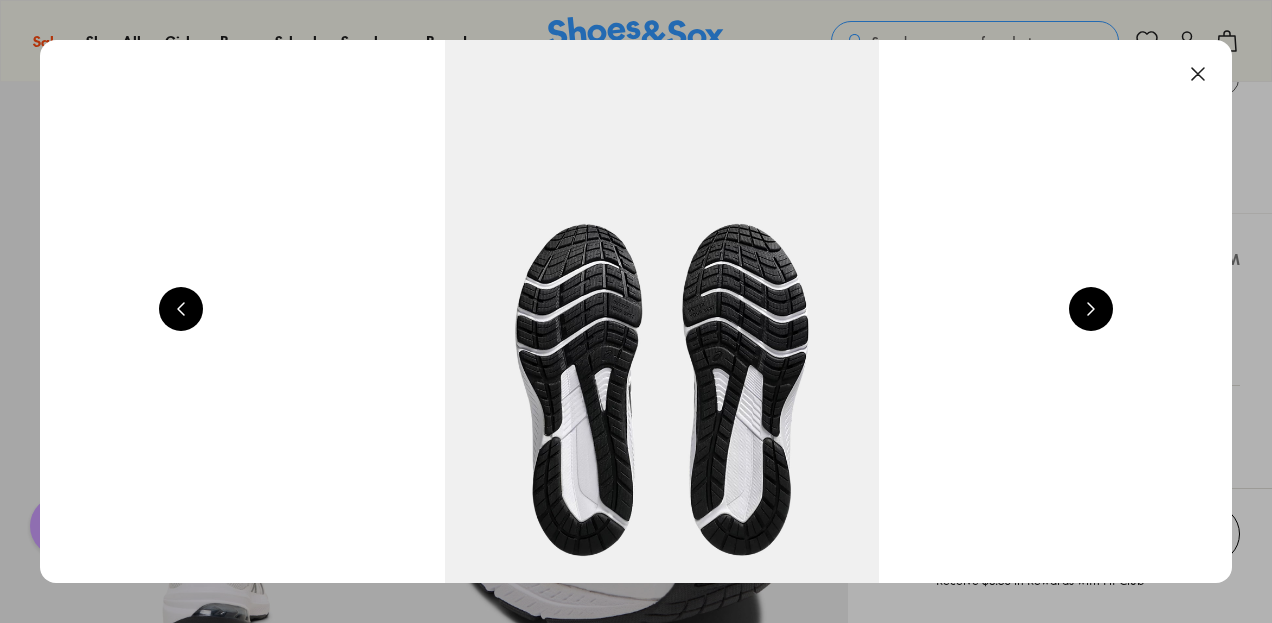 scroll, scrollTop: 0, scrollLeft: 6000, axis: horizontal 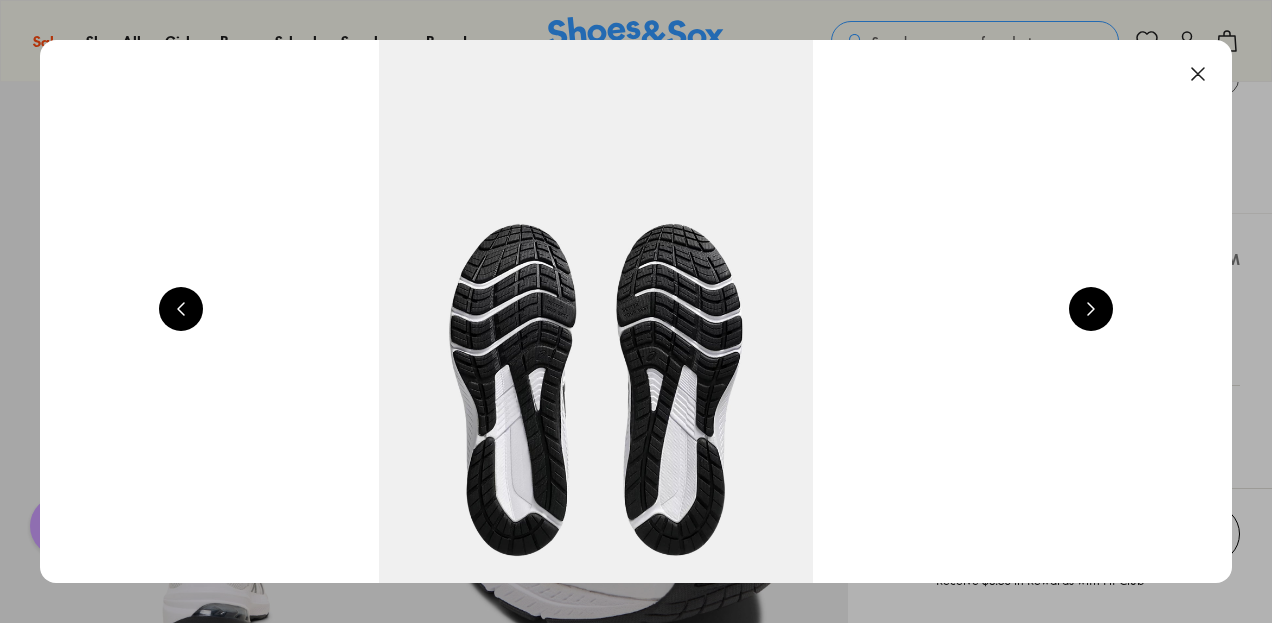 click at bounding box center [1198, 74] 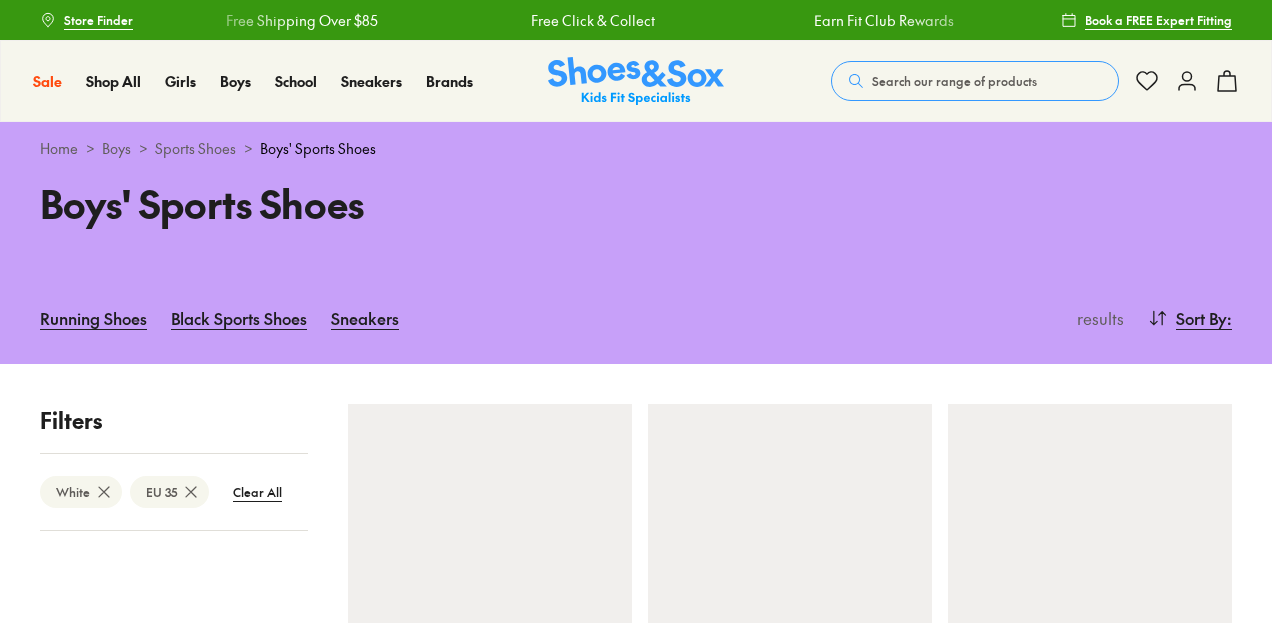 scroll, scrollTop: 0, scrollLeft: 0, axis: both 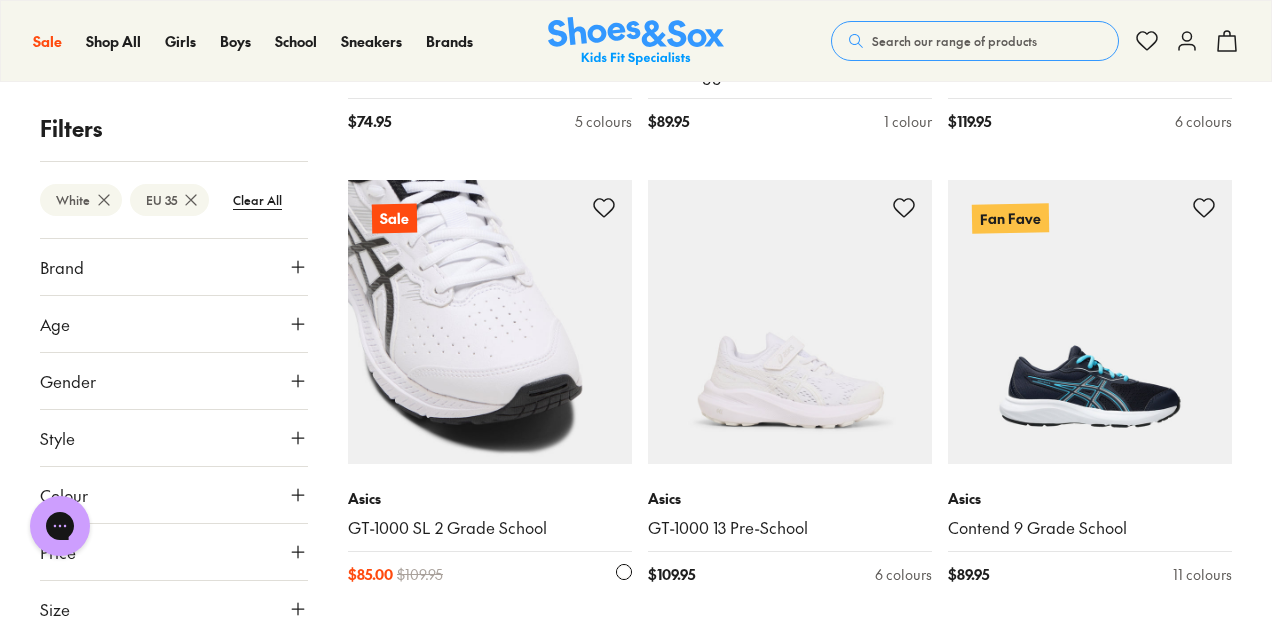 click at bounding box center [490, 322] 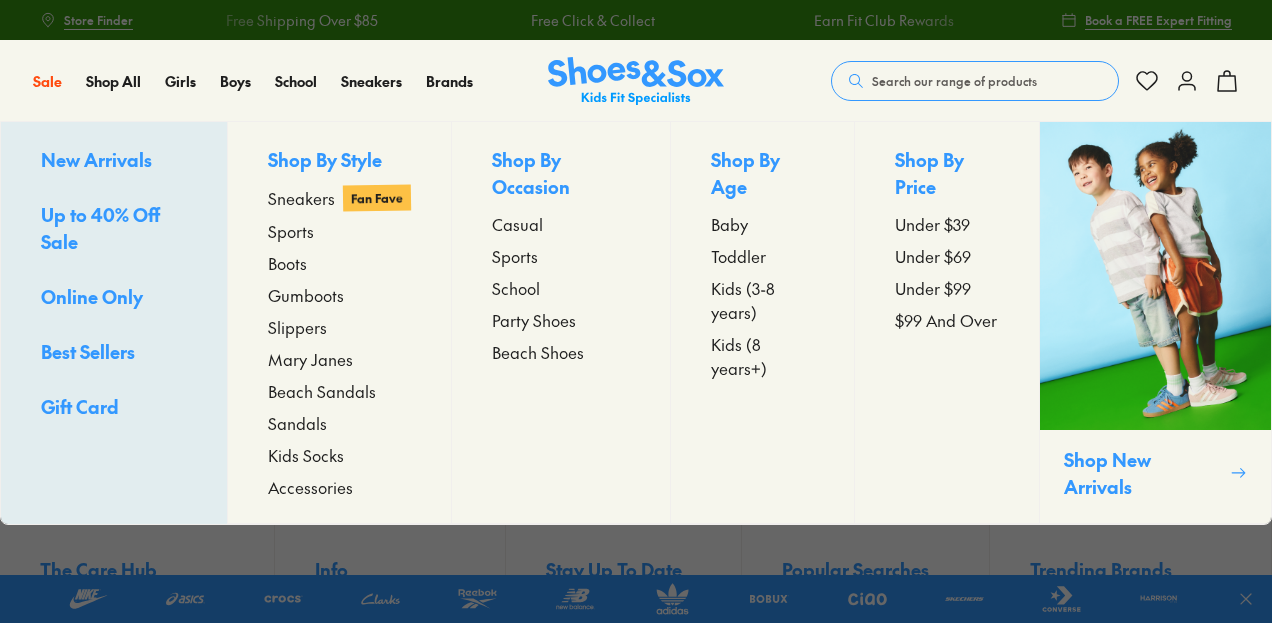 scroll, scrollTop: 0, scrollLeft: 0, axis: both 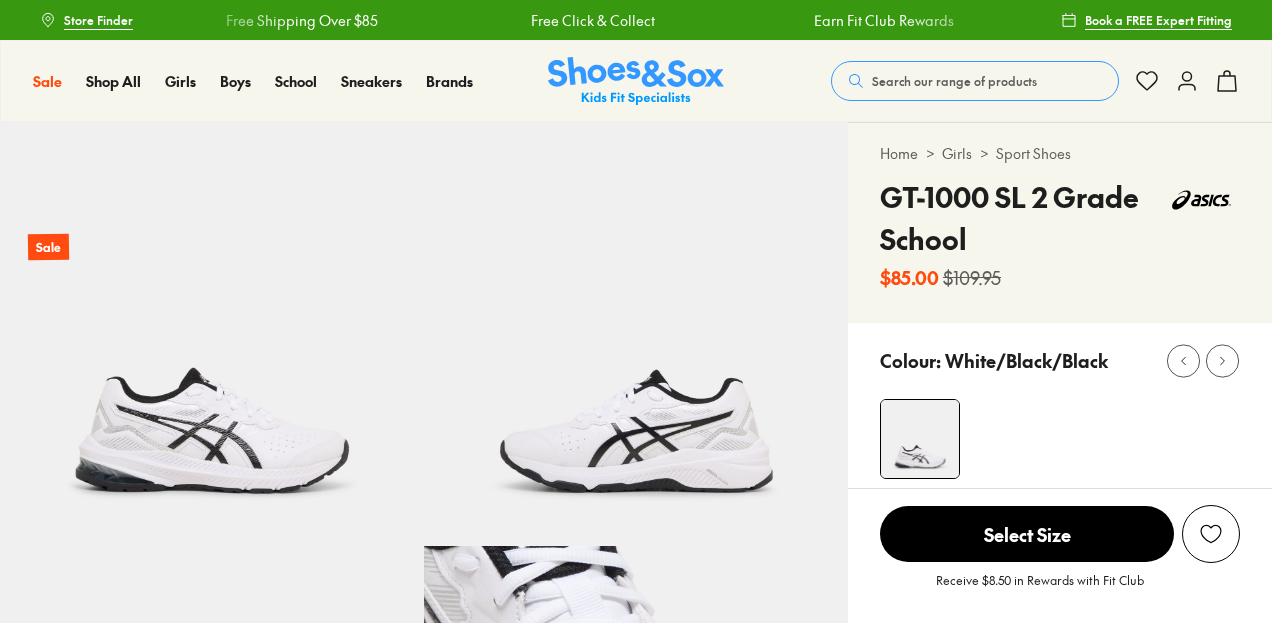 select on "*" 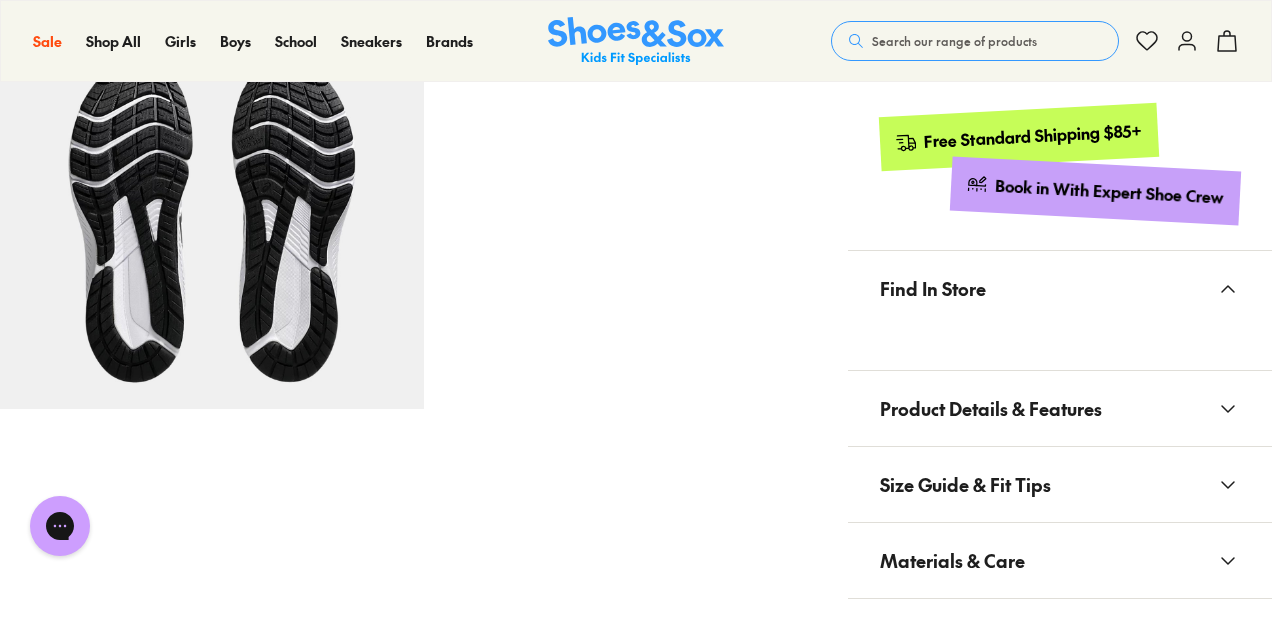 scroll, scrollTop: 1007, scrollLeft: 0, axis: vertical 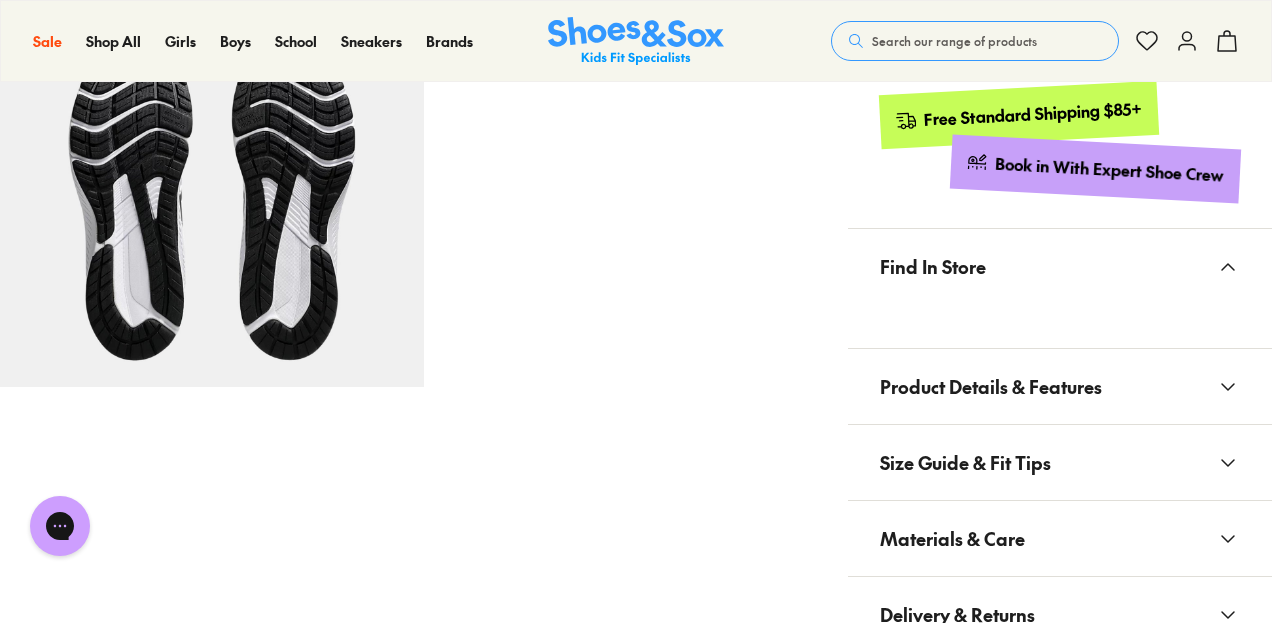 click on "Find In Store" at bounding box center [933, 266] 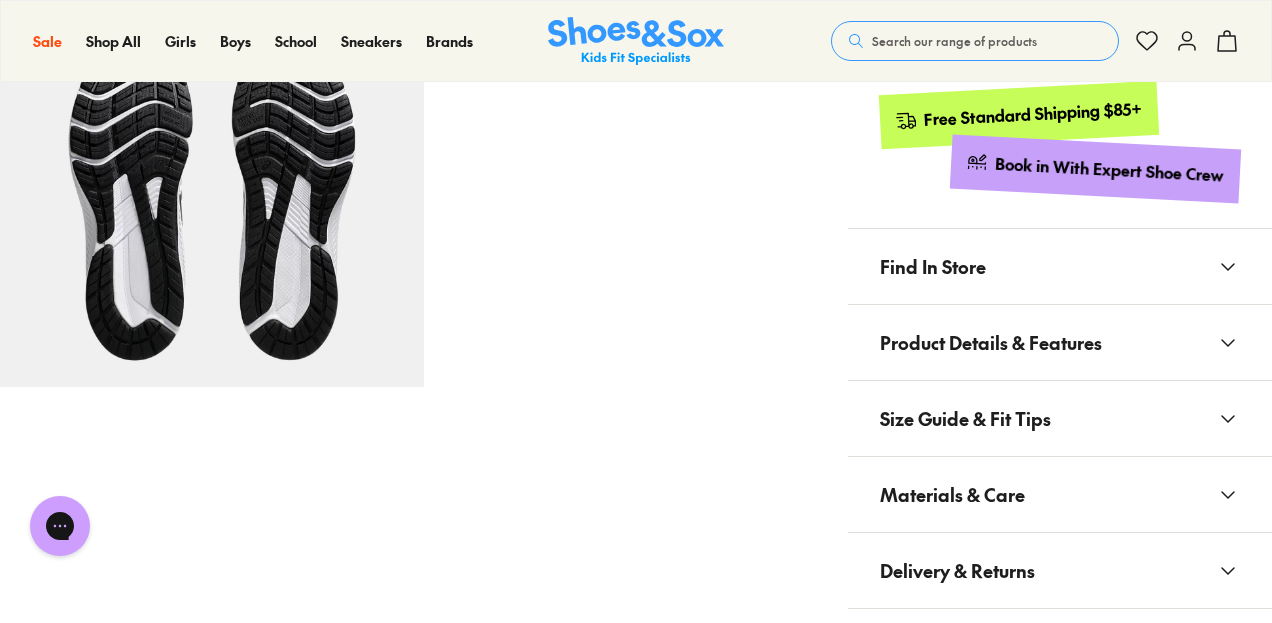 click 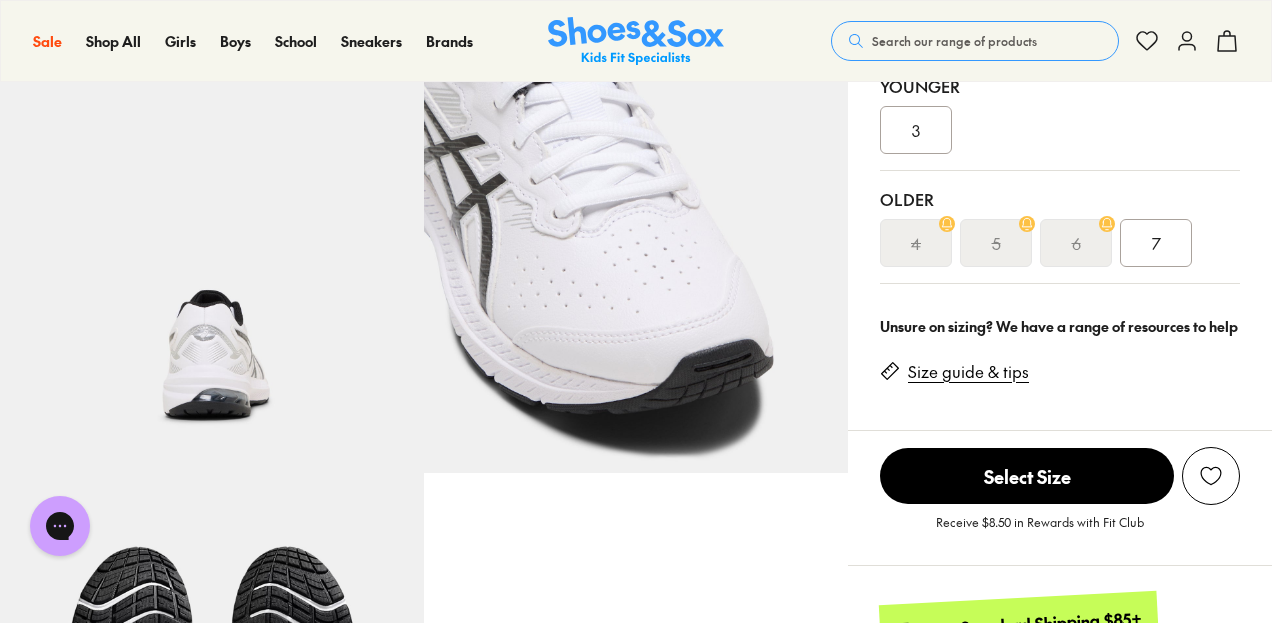 scroll, scrollTop: 463, scrollLeft: 0, axis: vertical 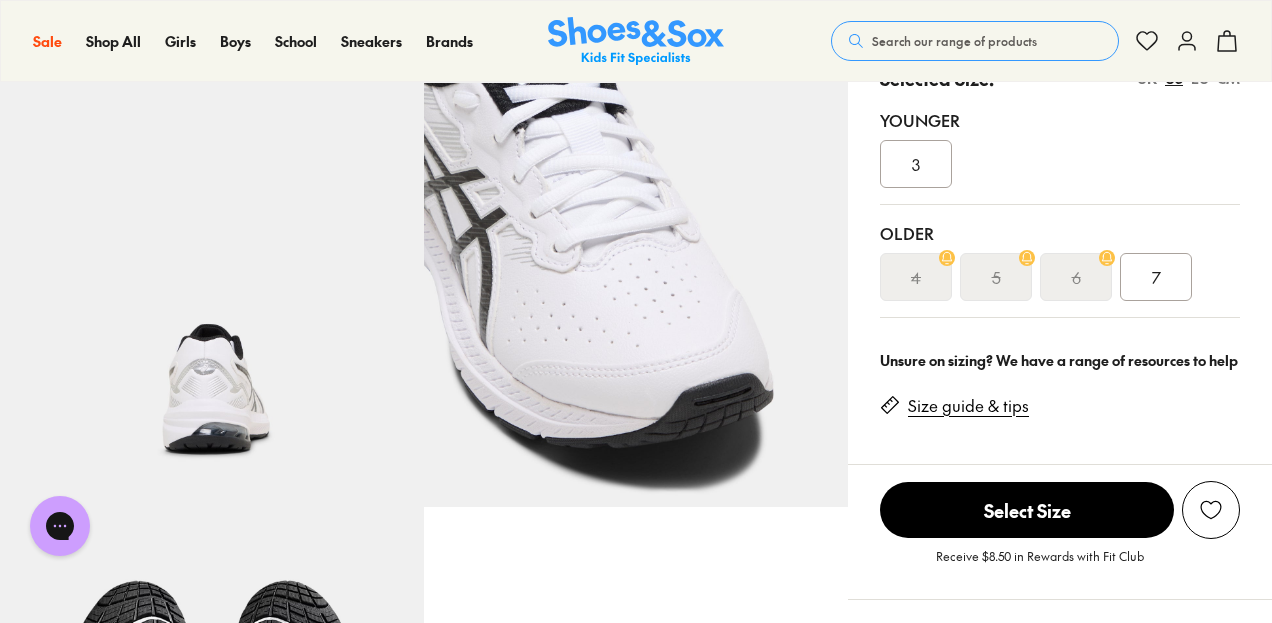 click on "3" at bounding box center (916, 164) 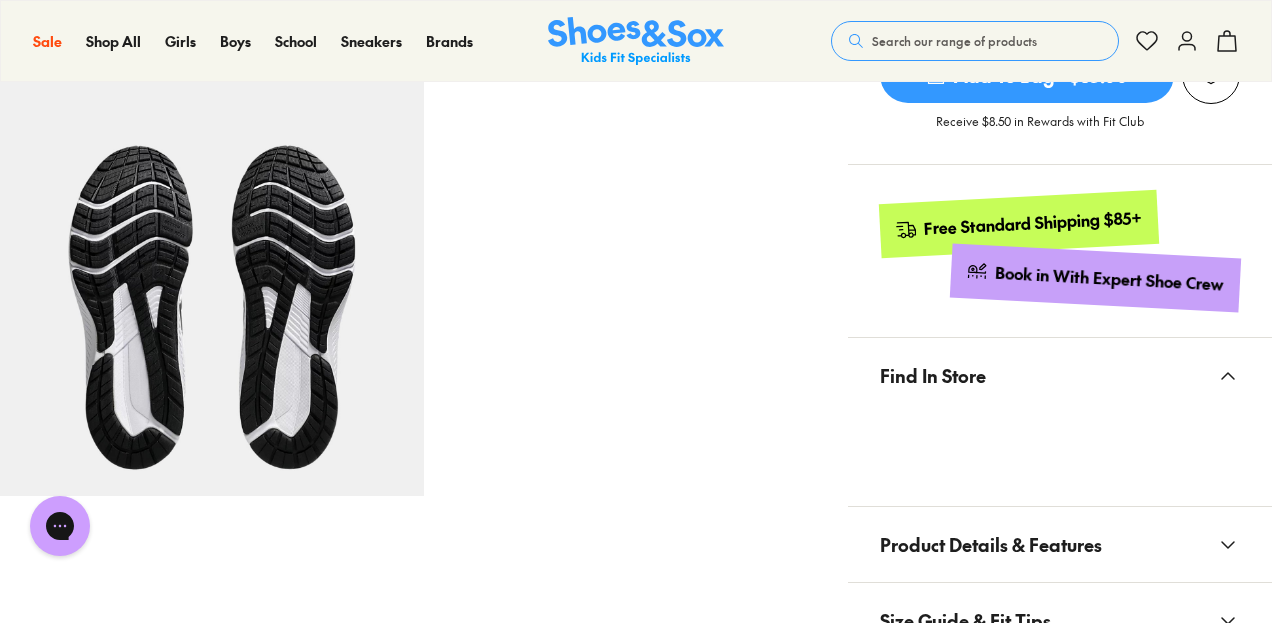 scroll, scrollTop: 899, scrollLeft: 0, axis: vertical 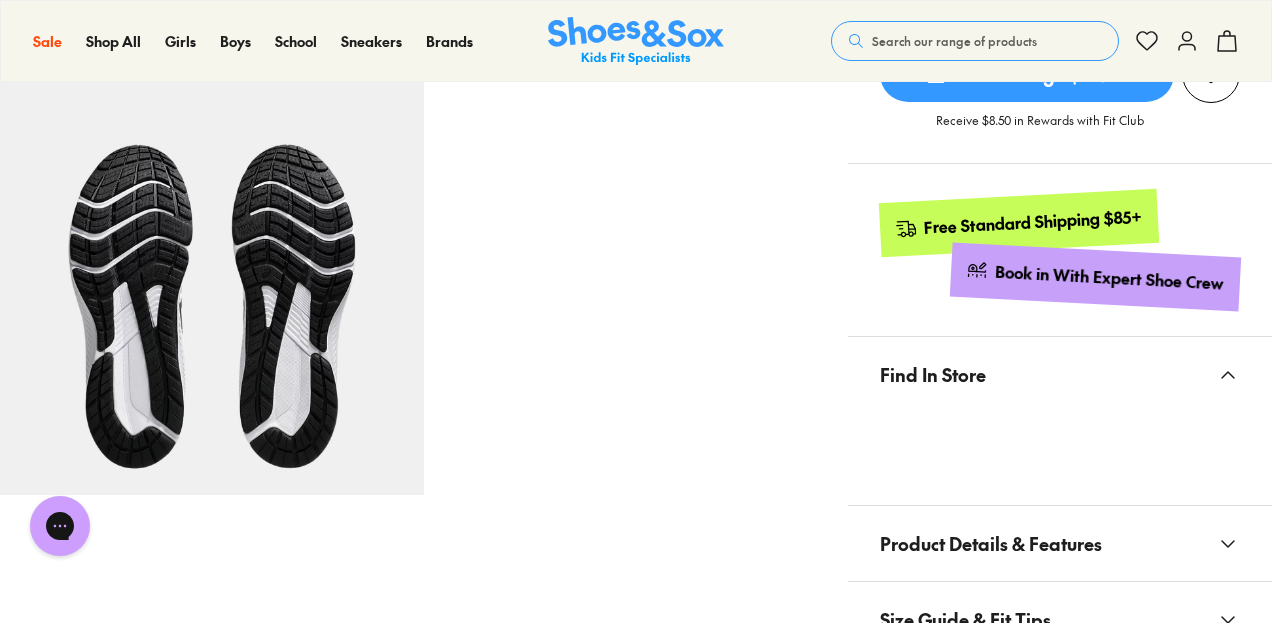 click on "Find In Store" at bounding box center (933, 374) 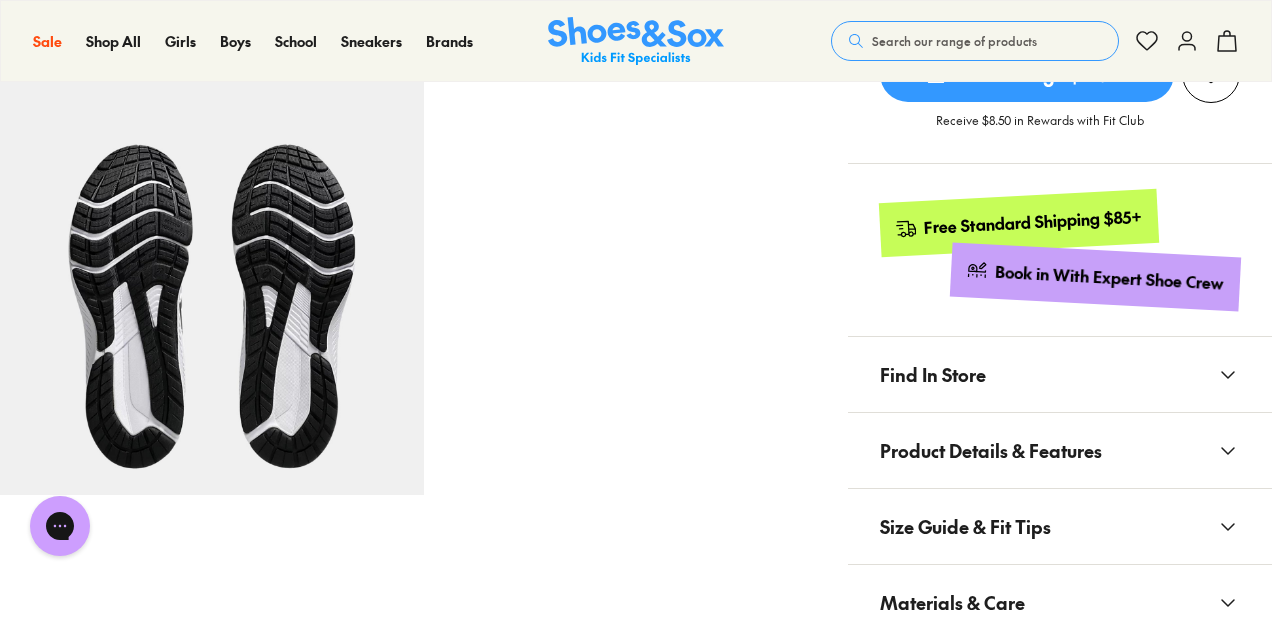 click on "Find In Store" at bounding box center (933, 374) 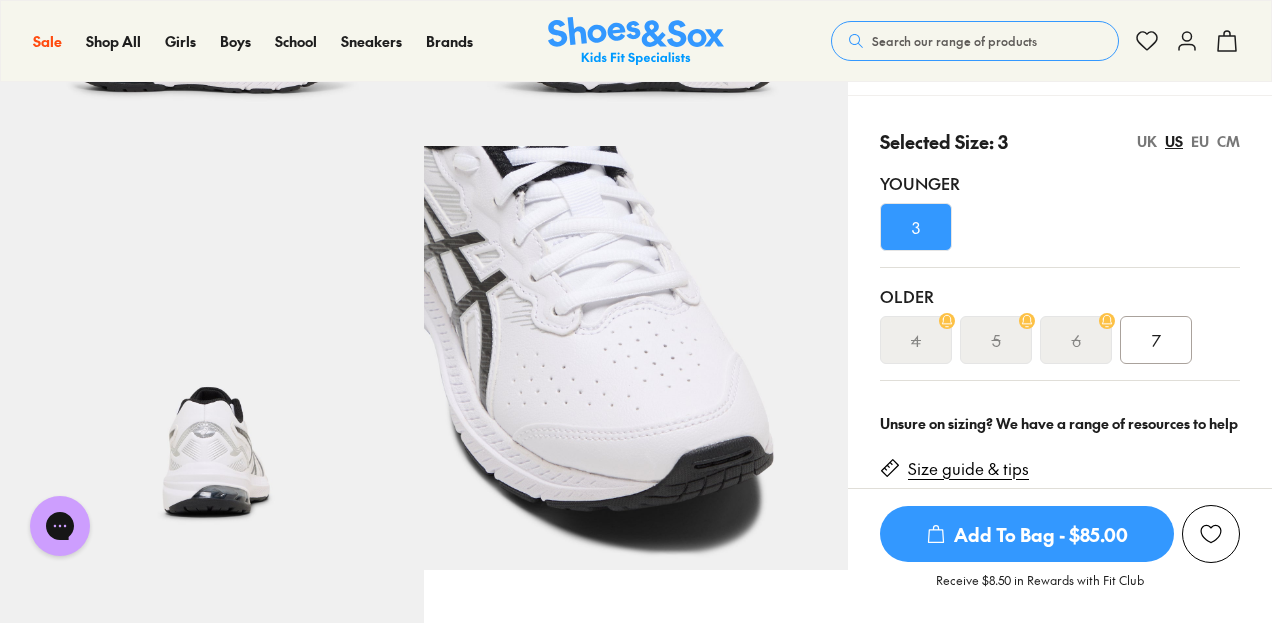 scroll, scrollTop: 0, scrollLeft: 0, axis: both 